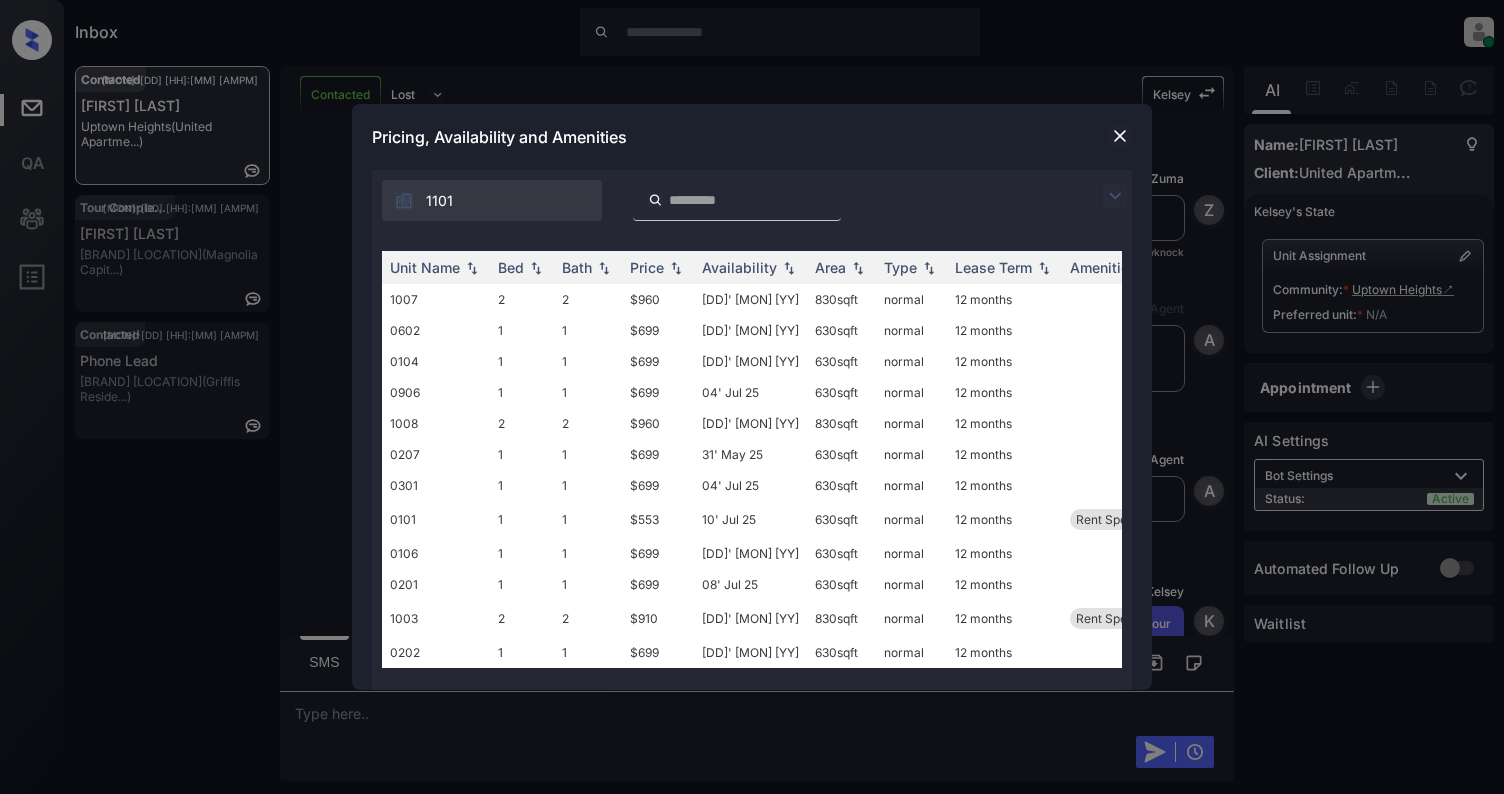 scroll, scrollTop: 0, scrollLeft: 0, axis: both 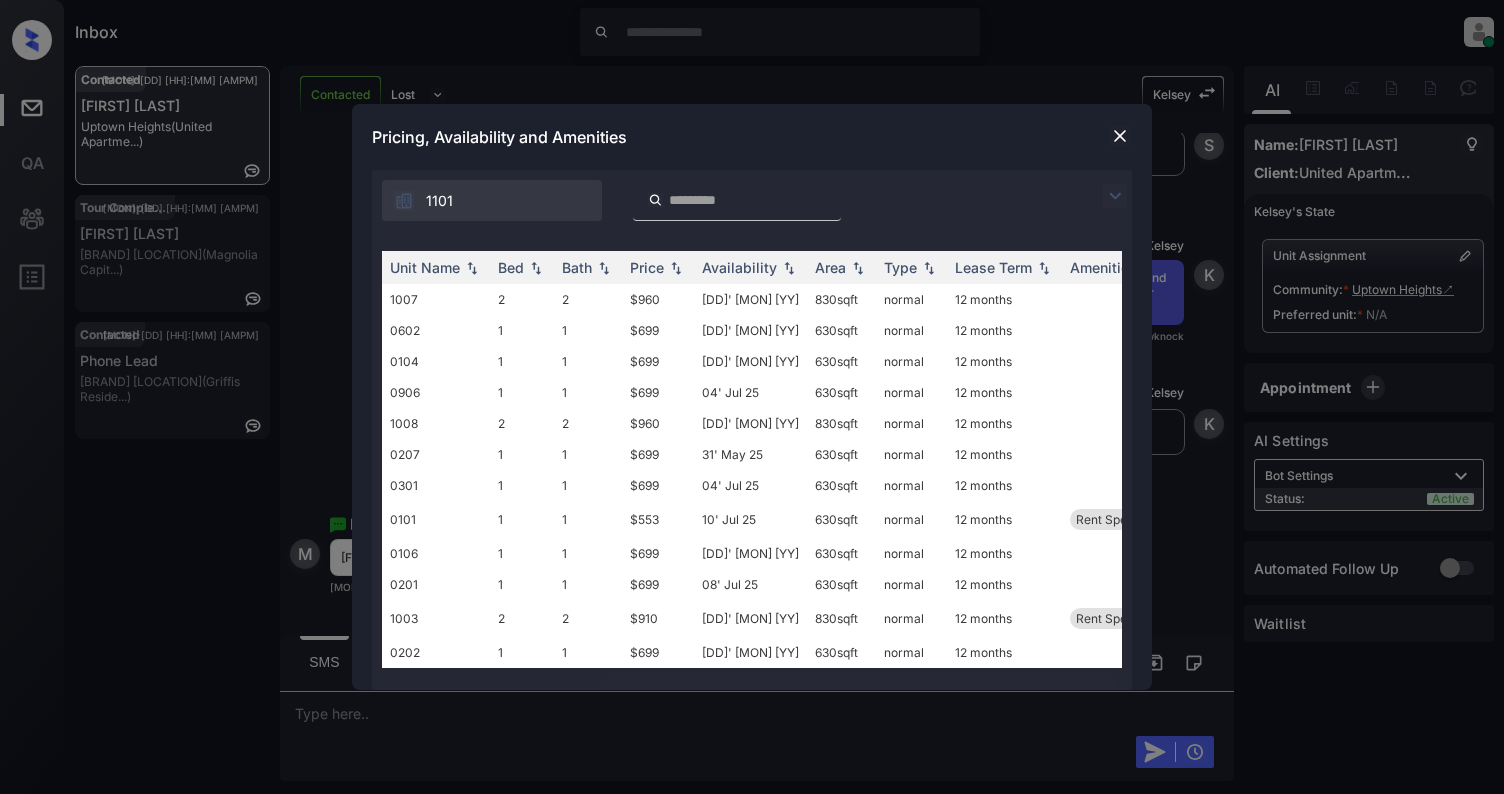 click at bounding box center (1120, 136) 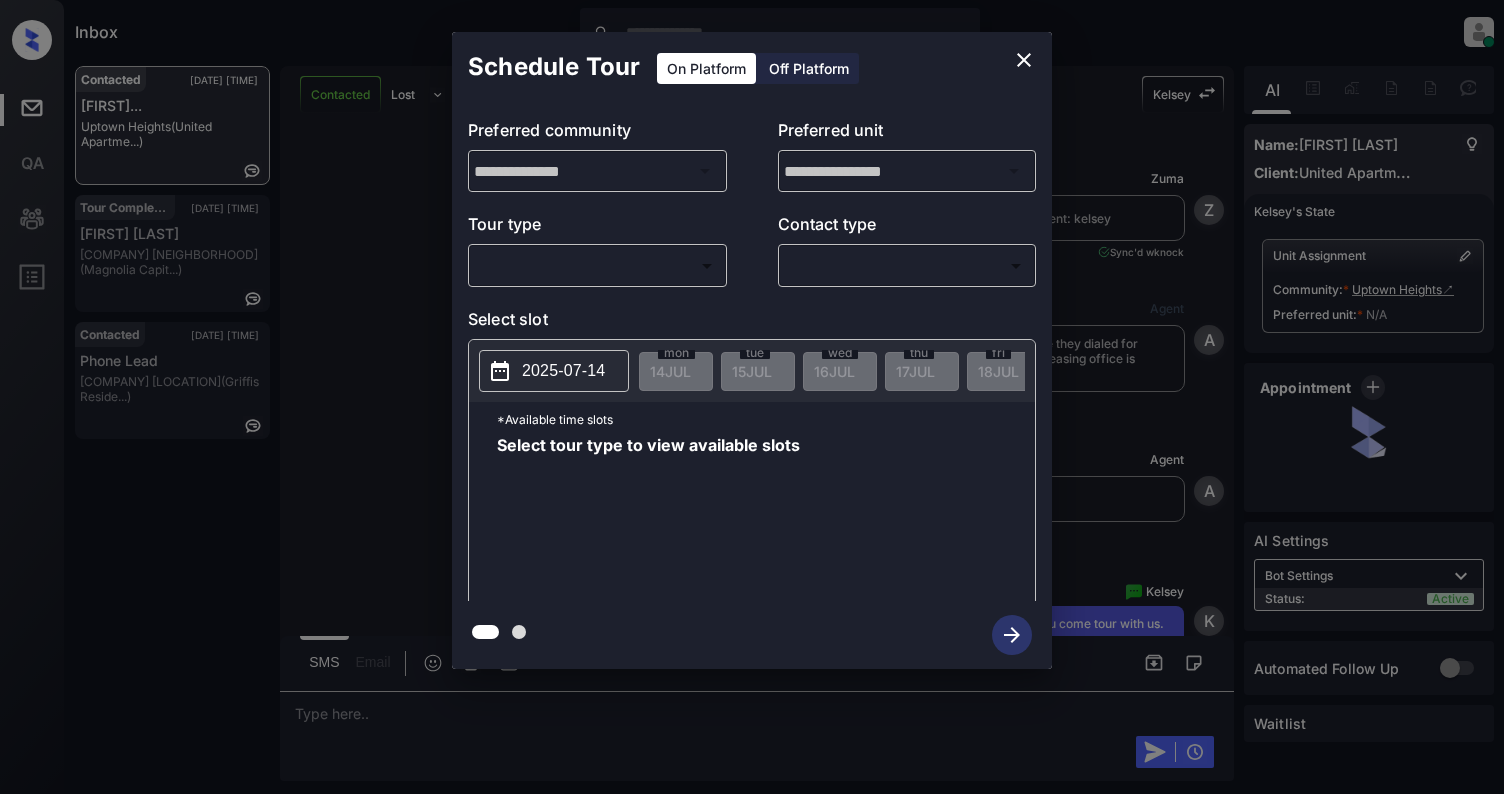 scroll, scrollTop: 0, scrollLeft: 0, axis: both 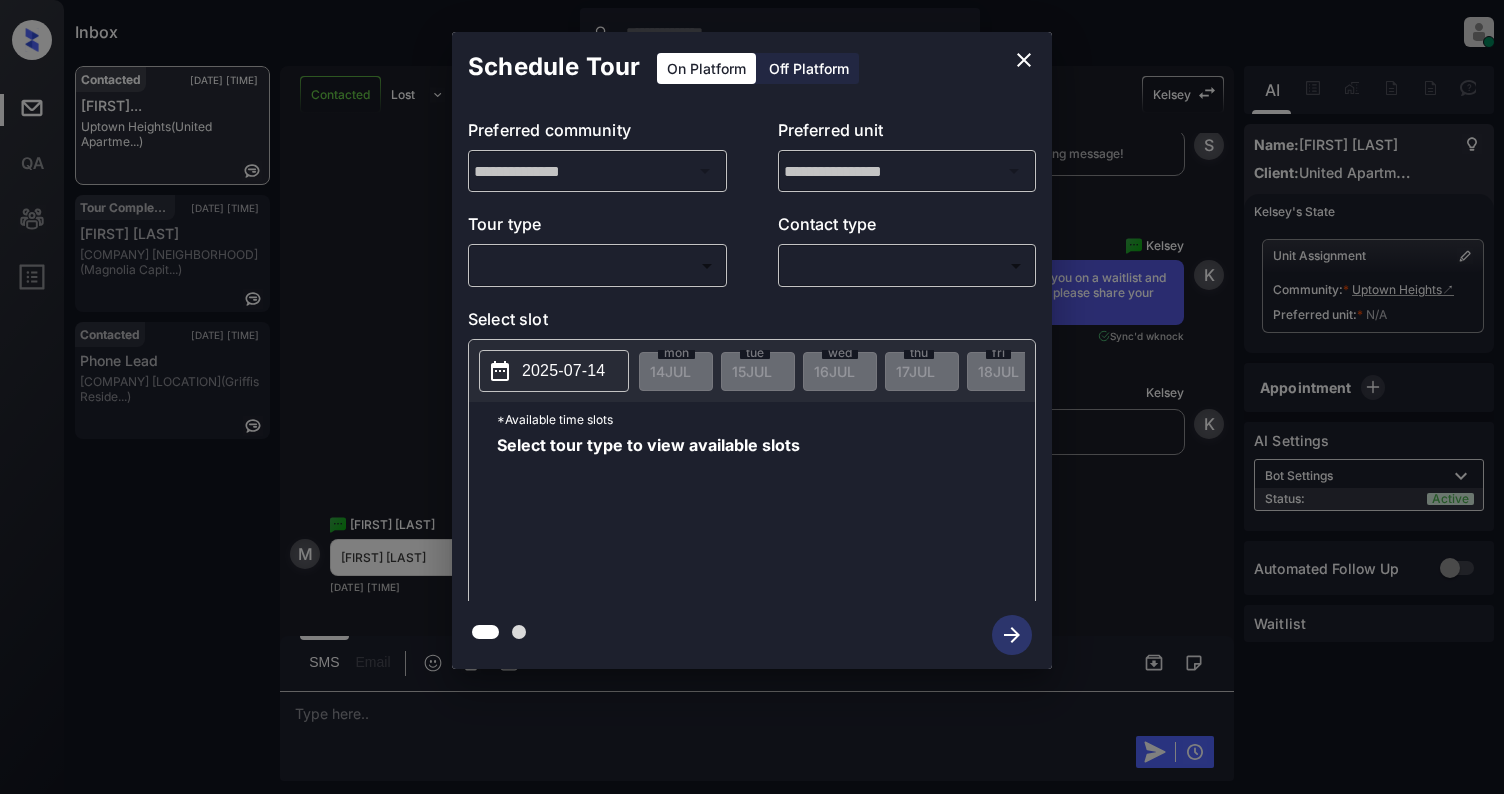 click on "Inbox Cynthia Montañez Online Set yourself   offline Set yourself   on break Profile Switch to  light  mode Sign out Contacted Jul-14 02:01 pm   Melissa Padier... Uptown Heights  (United Apartme...) Tour Completed Jul-14 02:01 pm   Kerri Slezak Luxe Logan Squ...  (Magnolia Capit...) Contacted Jul-14 02:04 pm   Phone Lead Griffis Lake W...  (Griffis Reside...) Contacted Lost Lead Sentiment: Angry Upon sliding the acknowledgement:  Lead will move to lost stage. * ​ SMS and call option will be set to opt out. AFM will be turned off for the lead. Kelsey New Message Zuma Lead transferred to leasing agent: kelsey Jul 14, 2025 01:59 pm  Sync'd w  knock Z New Message Agent Lead routed to Kelsey because they dialed for Leasing via Zuma IVR and the leasing office is closed. Jul 14, 2025 01:59 pm A New Message Agent AFM Request sent to Kelsey. Jul 14, 2025 01:59 pm A New Message Kelsey Hi . This is Kelsey with Uptown Heights. We’d love to have you come tour with us. What’s a good day and time for you?   knock K K" at bounding box center (752, 397) 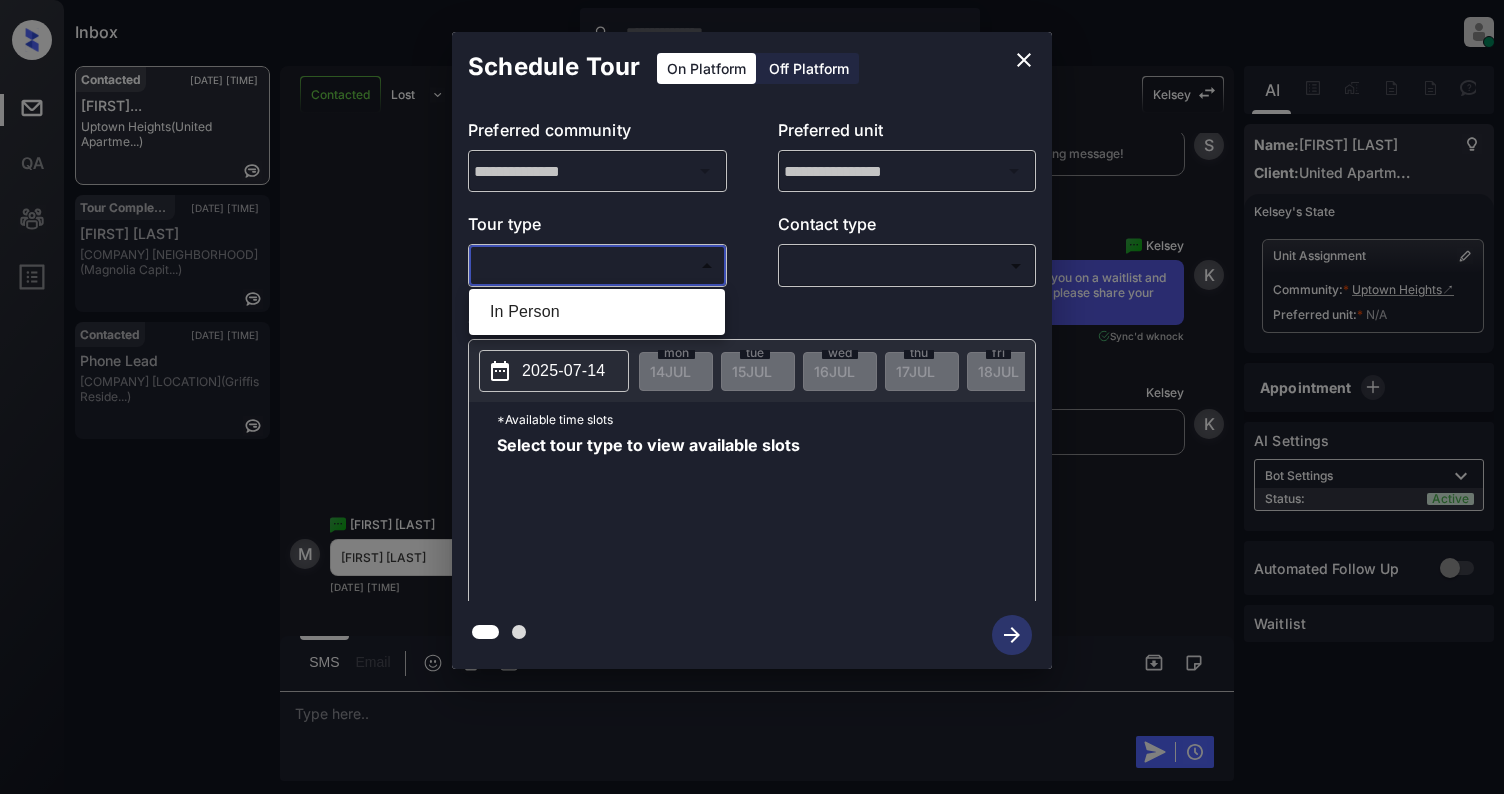 click on "In Person" at bounding box center [597, 312] 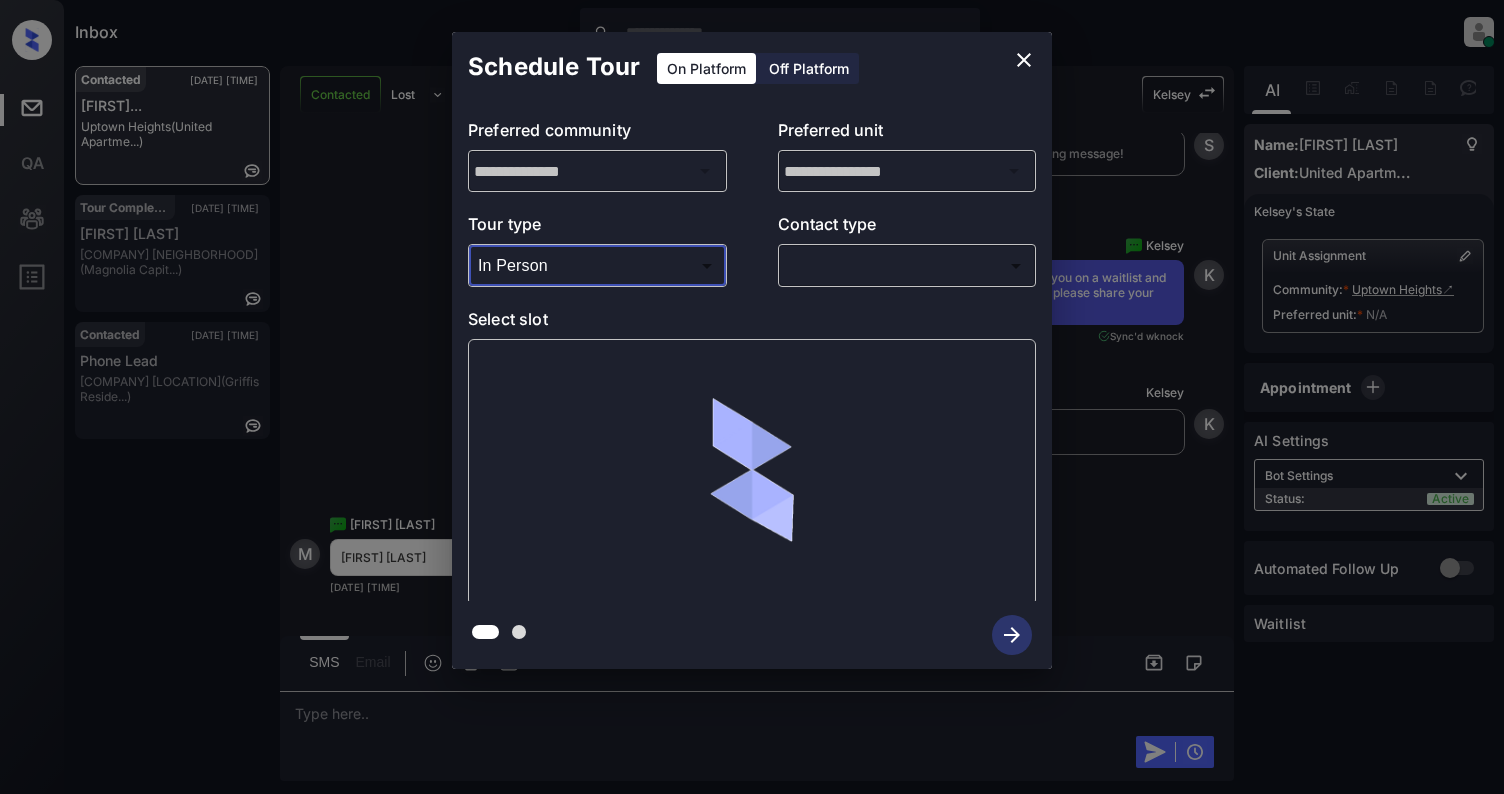 click on "Inbox Cynthia Montañez Online Set yourself   offline Set yourself   on break Profile Switch to  light  mode Sign out Contacted Jul-14 02:01 pm   Melissa Padier... Uptown Heights  (United Apartme...) Tour Completed Jul-14 02:01 pm   Kerri Slezak Luxe Logan Squ...  (Magnolia Capit...) Contacted Jul-14 02:04 pm   Phone Lead Griffis Lake W...  (Griffis Reside...) Contacted Lost Lead Sentiment: Angry Upon sliding the acknowledgement:  Lead will move to lost stage. * ​ SMS and call option will be set to opt out. AFM will be turned off for the lead. Kelsey New Message Zuma Lead transferred to leasing agent: kelsey Jul 14, 2025 01:59 pm  Sync'd w  knock Z New Message Agent Lead routed to Kelsey because they dialed for Leasing via Zuma IVR and the leasing office is closed. Jul 14, 2025 01:59 pm A New Message Agent AFM Request sent to Kelsey. Jul 14, 2025 01:59 pm A New Message Kelsey Hi . This is Kelsey with Uptown Heights. We’d love to have you come tour with us. What’s a good day and time for you?   knock K K" at bounding box center [752, 397] 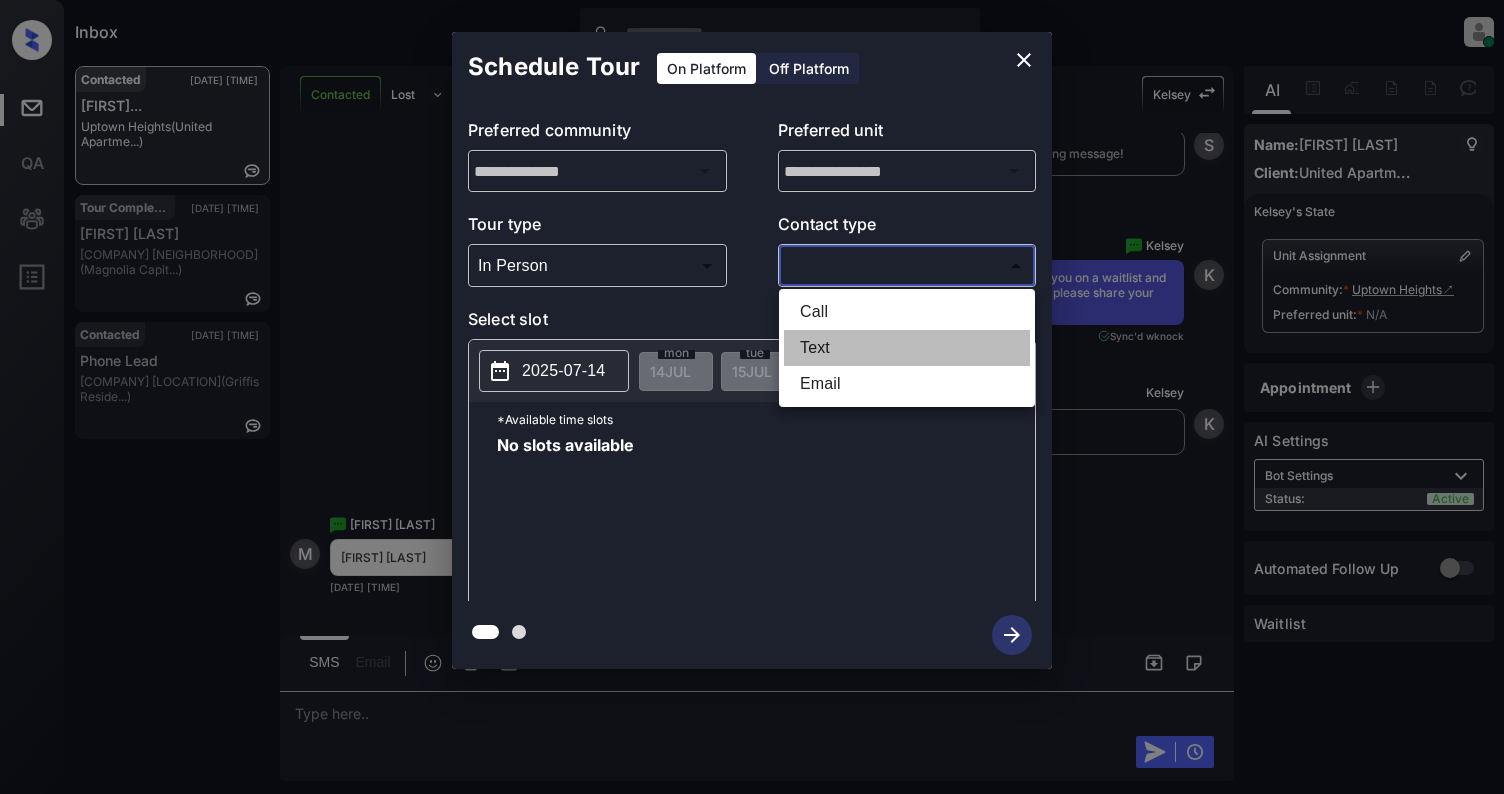 click on "Text" at bounding box center [907, 348] 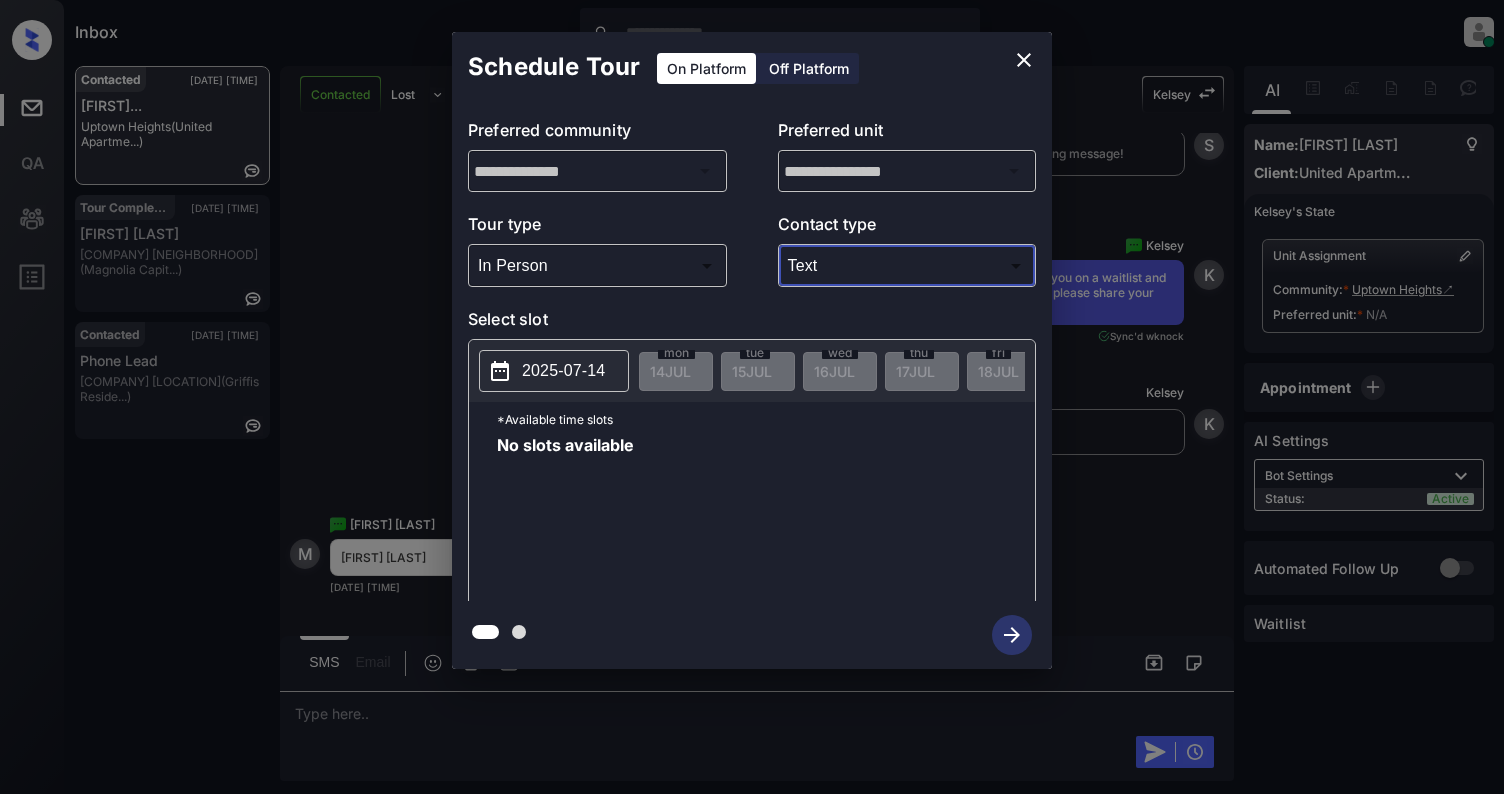 click at bounding box center [1024, 60] 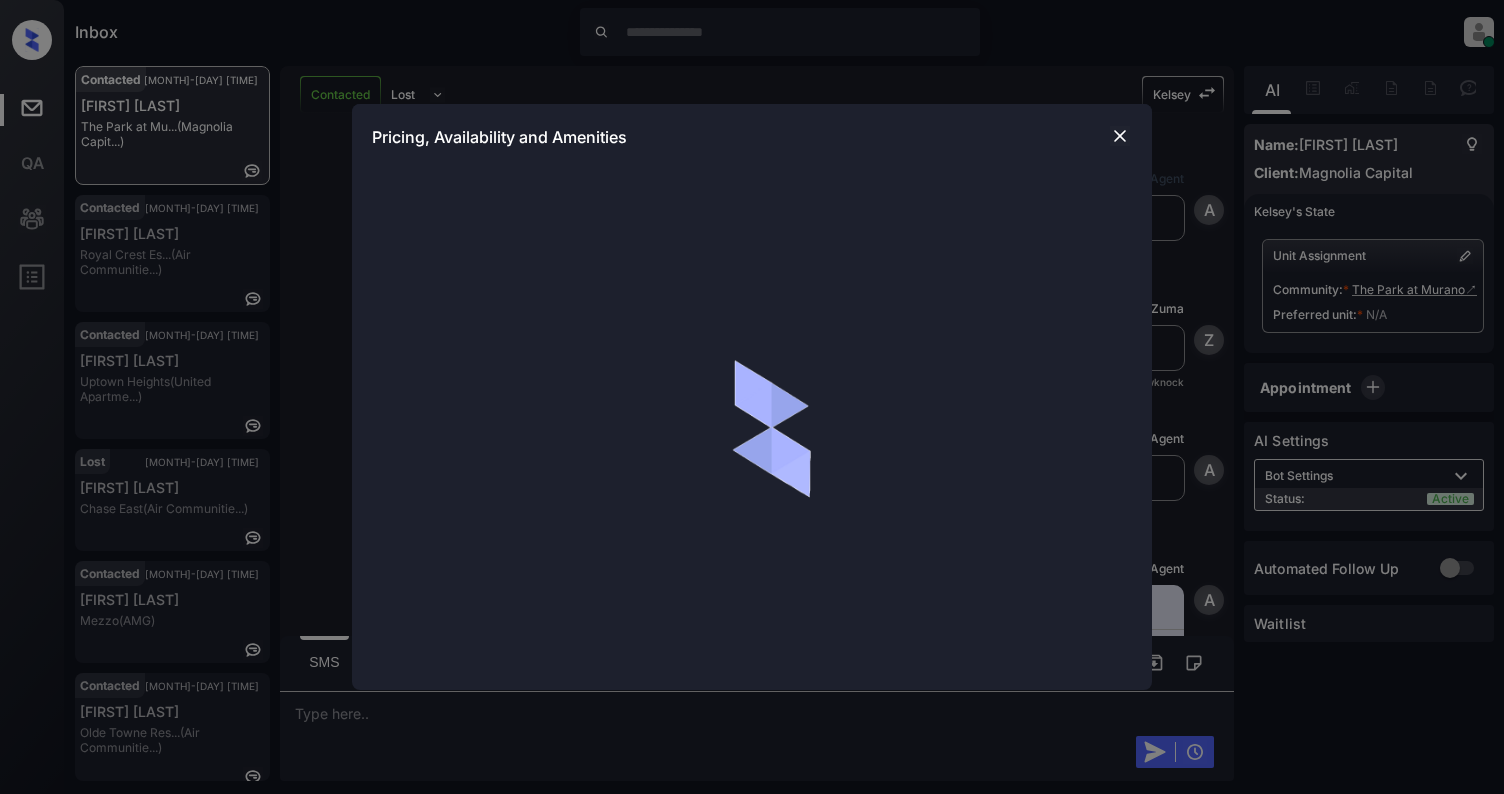 scroll, scrollTop: 0, scrollLeft: 0, axis: both 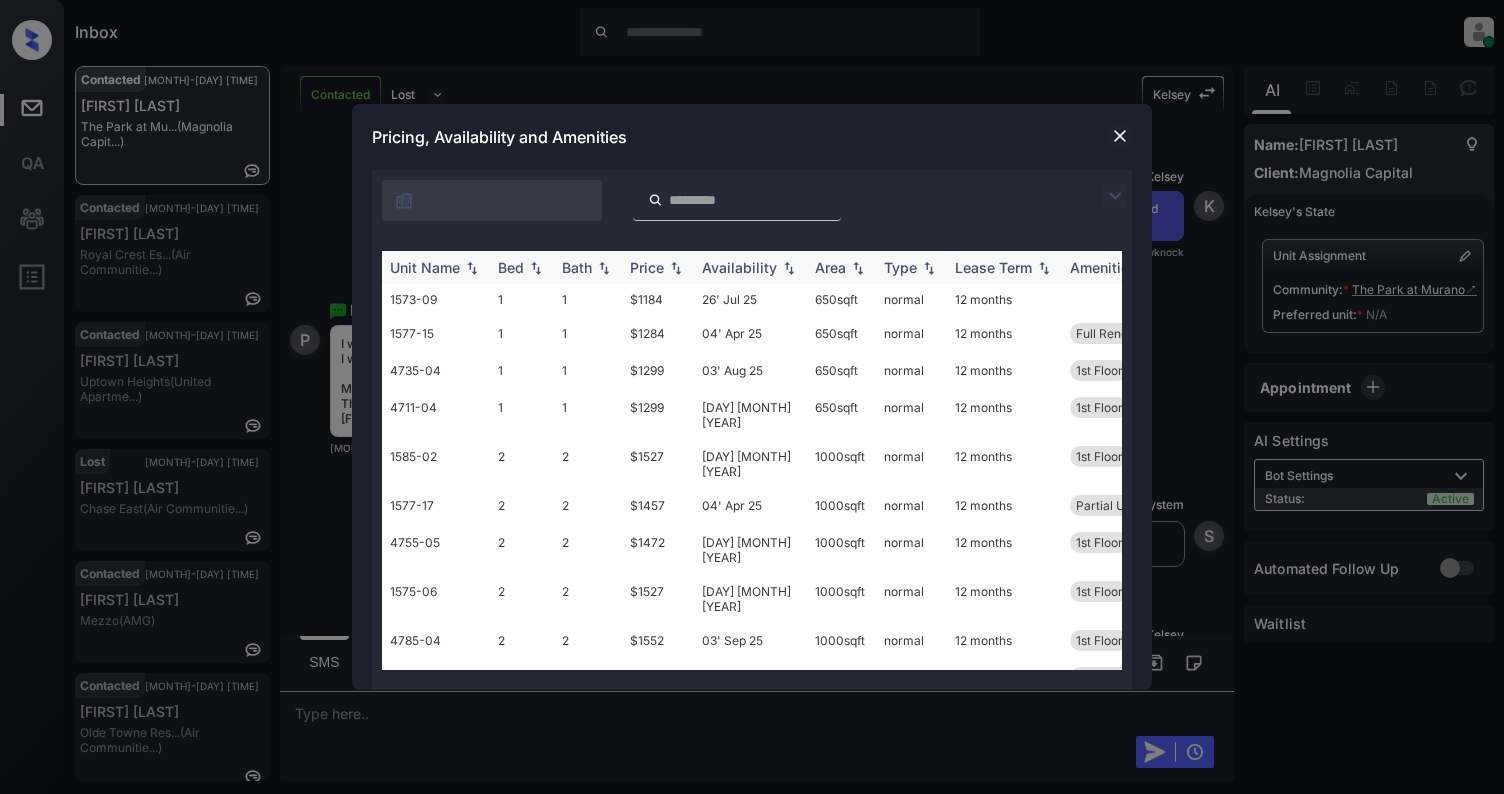 click at bounding box center (536, 268) 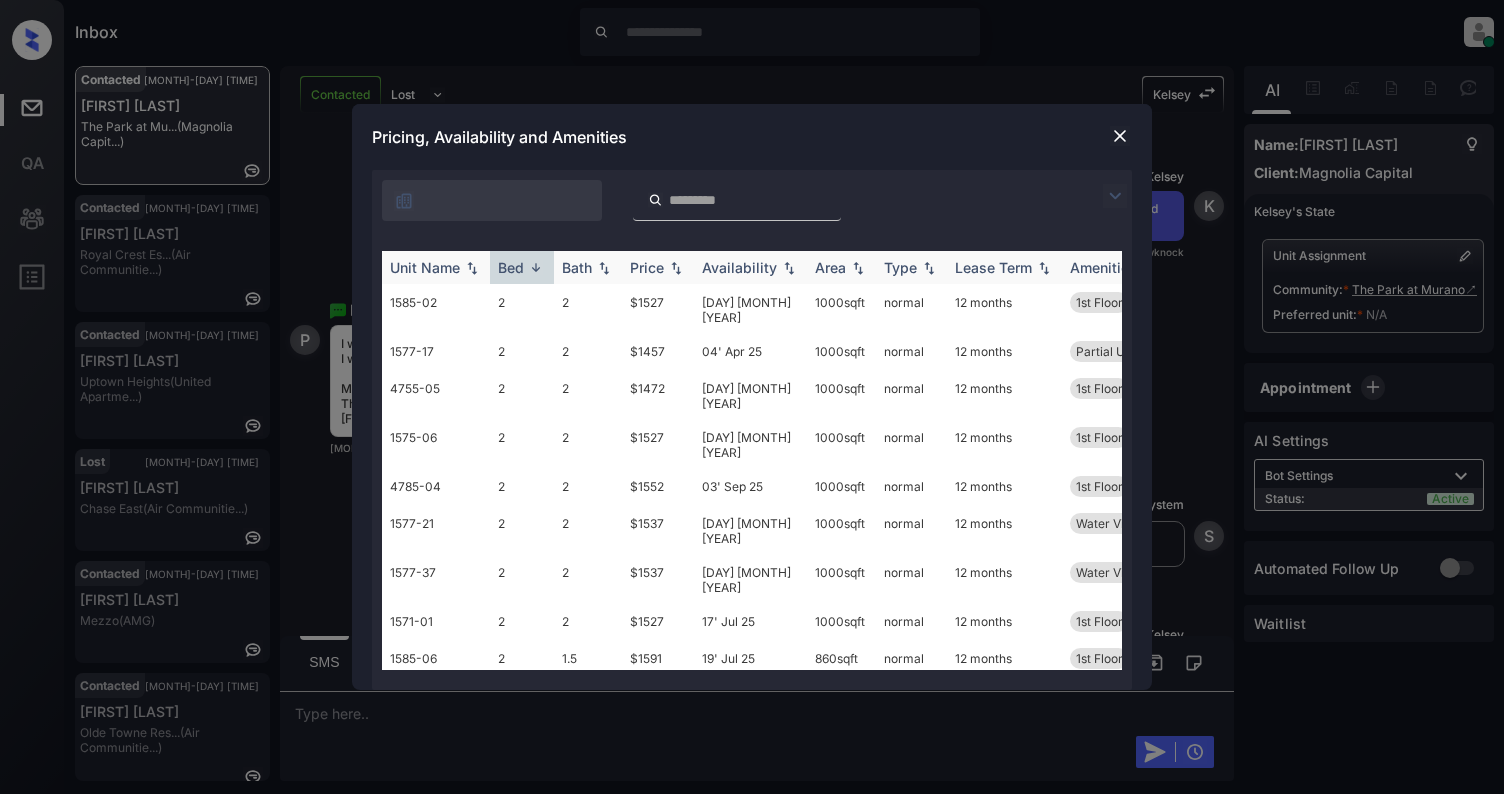 click at bounding box center [536, 267] 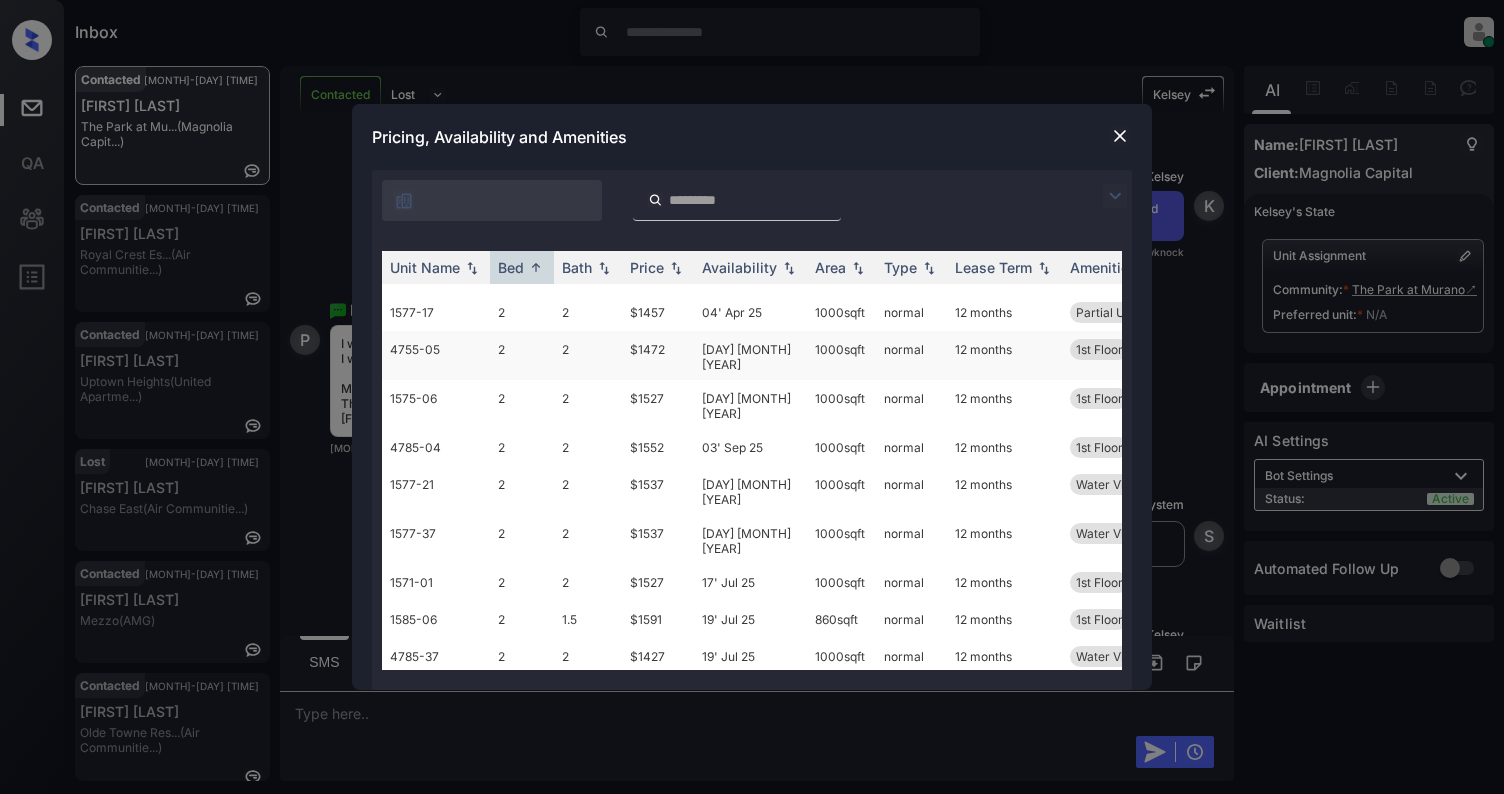 scroll, scrollTop: 368, scrollLeft: 0, axis: vertical 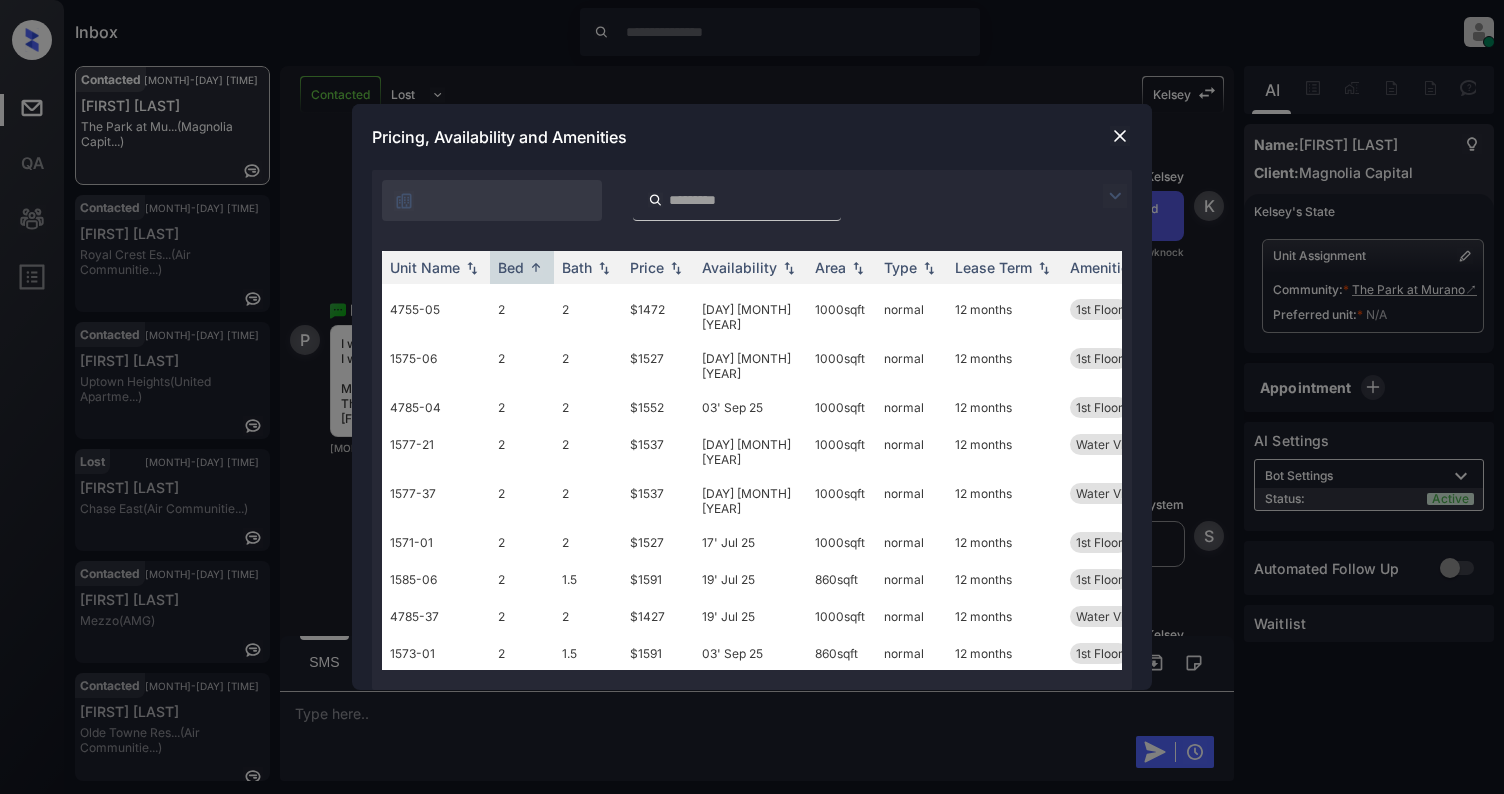 drag, startPoint x: 1120, startPoint y: 125, endPoint x: 1094, endPoint y: 141, distance: 30.528675 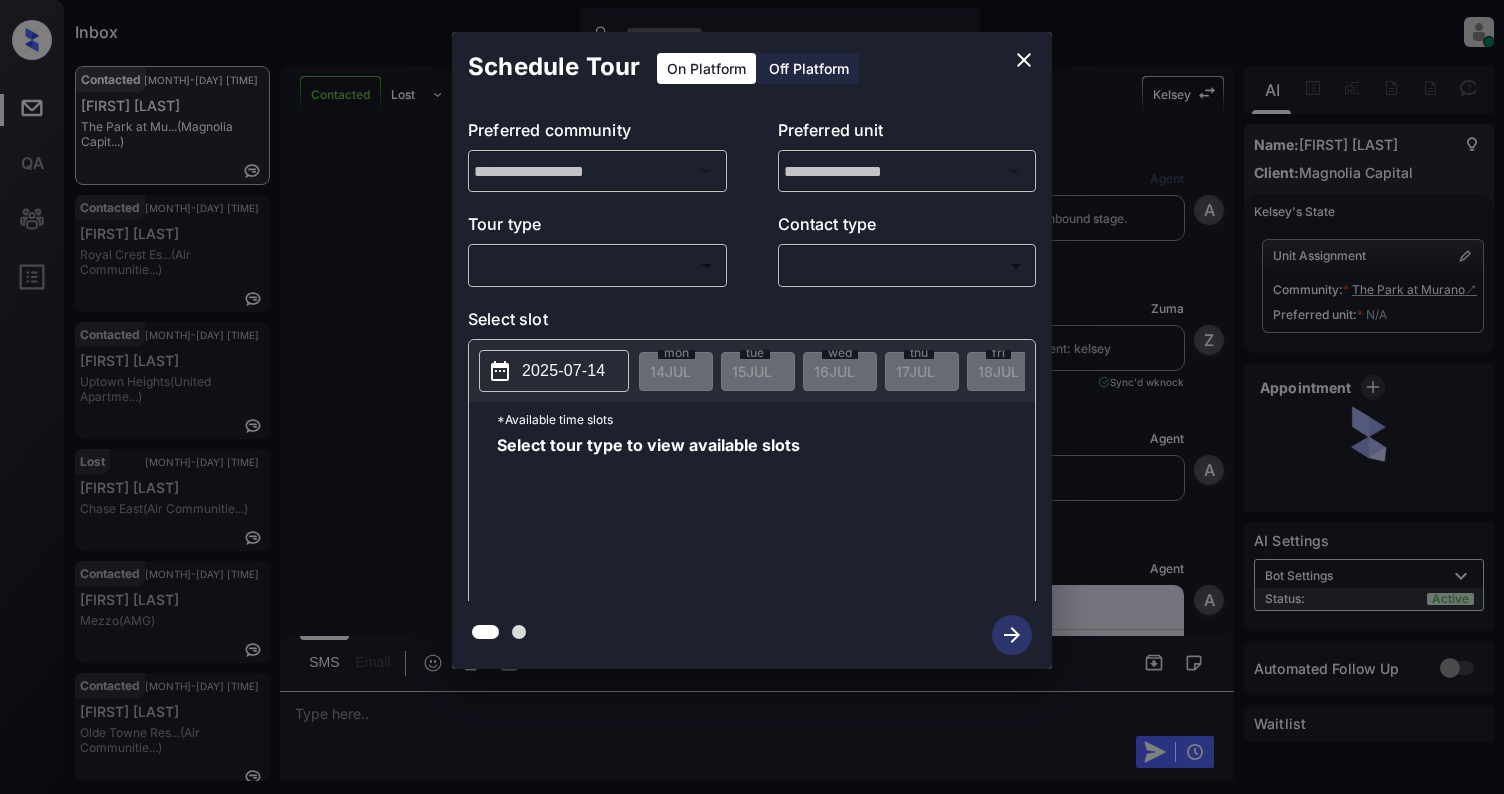 scroll, scrollTop: 0, scrollLeft: 0, axis: both 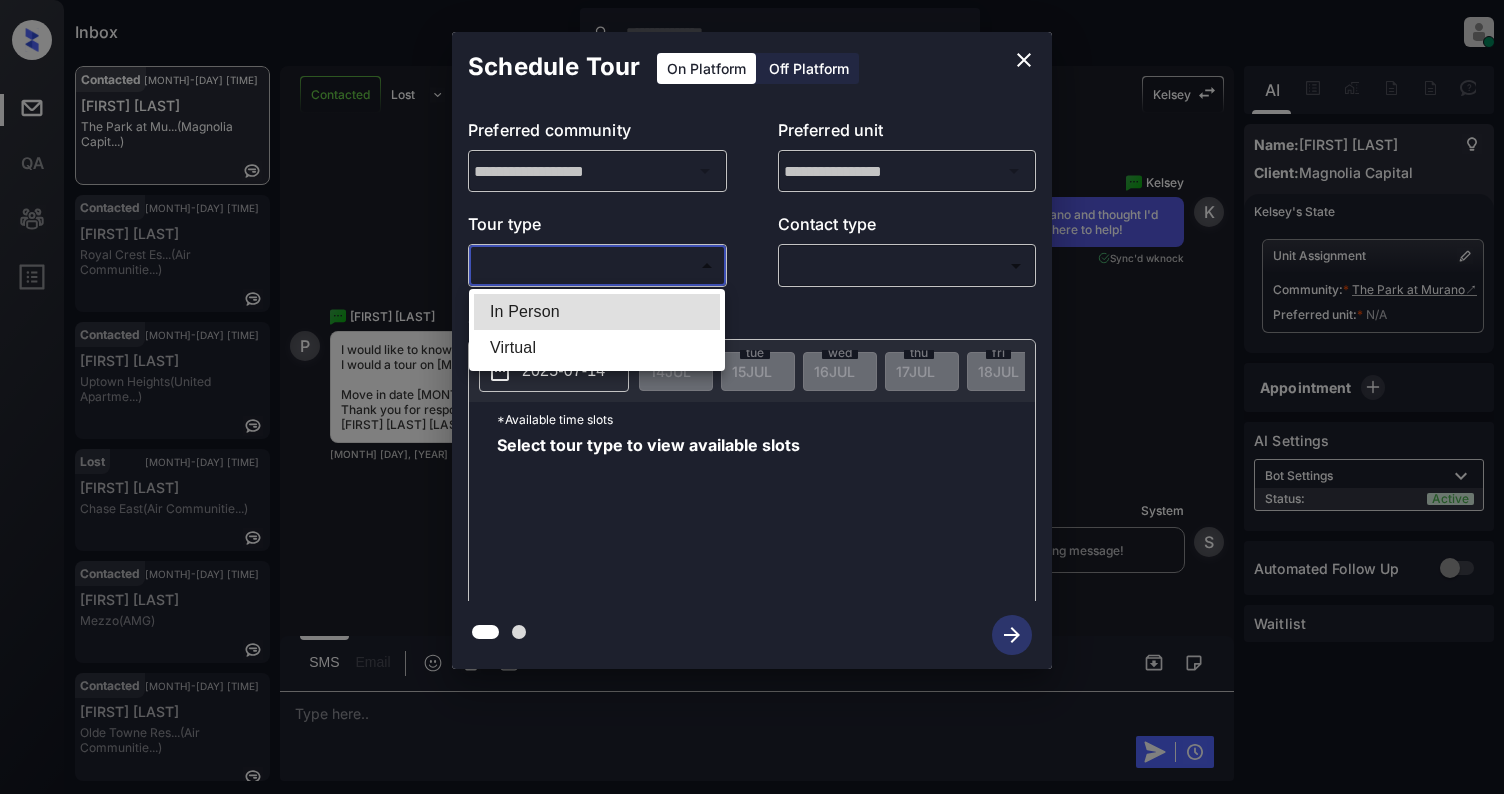 click on "Inbox [FIRST] [LAST] Online Set yourself   offline Set yourself   on break Profile Switch to  light  mode Sign out Contacted [MONTH]-[DAY] [TIME]   [FIRST] [LAST] The Park at Mu...  (Magnolia Capit...) Contacted [MONTH]-[DAY] [TIME]   [FIRST] [LAST] Royal Crest Es...  (Air Communitie...) Contacted [MONTH]-[DAY] [TIME]   [FIRST] [LAST] Uptown Heights  (United Apartme...) Lost [MONTH]-[DAY] [TIME]   [FIRST] [LAST] Chase East  (Air Communitie...) Contacted [MONTH]-[DAY] [TIME]   [FIRST] [LAST] Mezzo  (AMG) Contacted [MONTH]-[DAY] [TIME]   [FIRST] [LAST] Olde Towne Res...  (Air Communitie...) Contacted Lost Lead Sentiment: Angry Upon sliding the acknowledgement:  Lead will move to lost stage. * ​ SMS and call option will be set to opt out. AFM will be turned off for the lead. [FIRST] [LAST] New Message Agent Lead created via webhook in Inbound stage. [MONTH] [DAY], [YEAR] [TIME]  A New Message Zuma Lead transferred to leasing agent: [FIRST] [LAST] [MONTH] [DAY], [YEAR] [TIME]  Sync'd w  knock Z New Message Agent AFM Request sent to [FIRST] [LAST]. A New Message Agent" at bounding box center (752, 397) 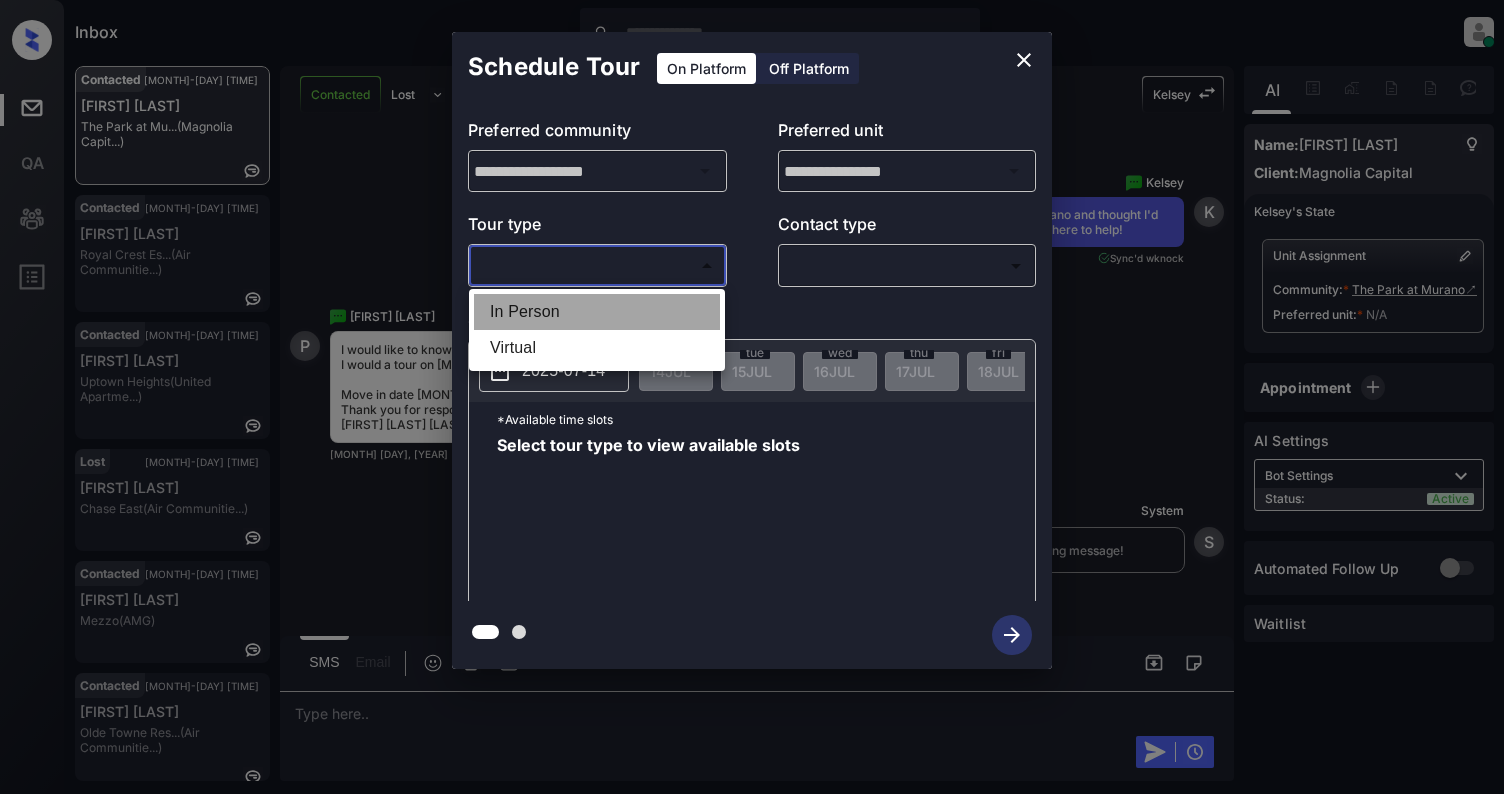 click on "In Person" at bounding box center [597, 312] 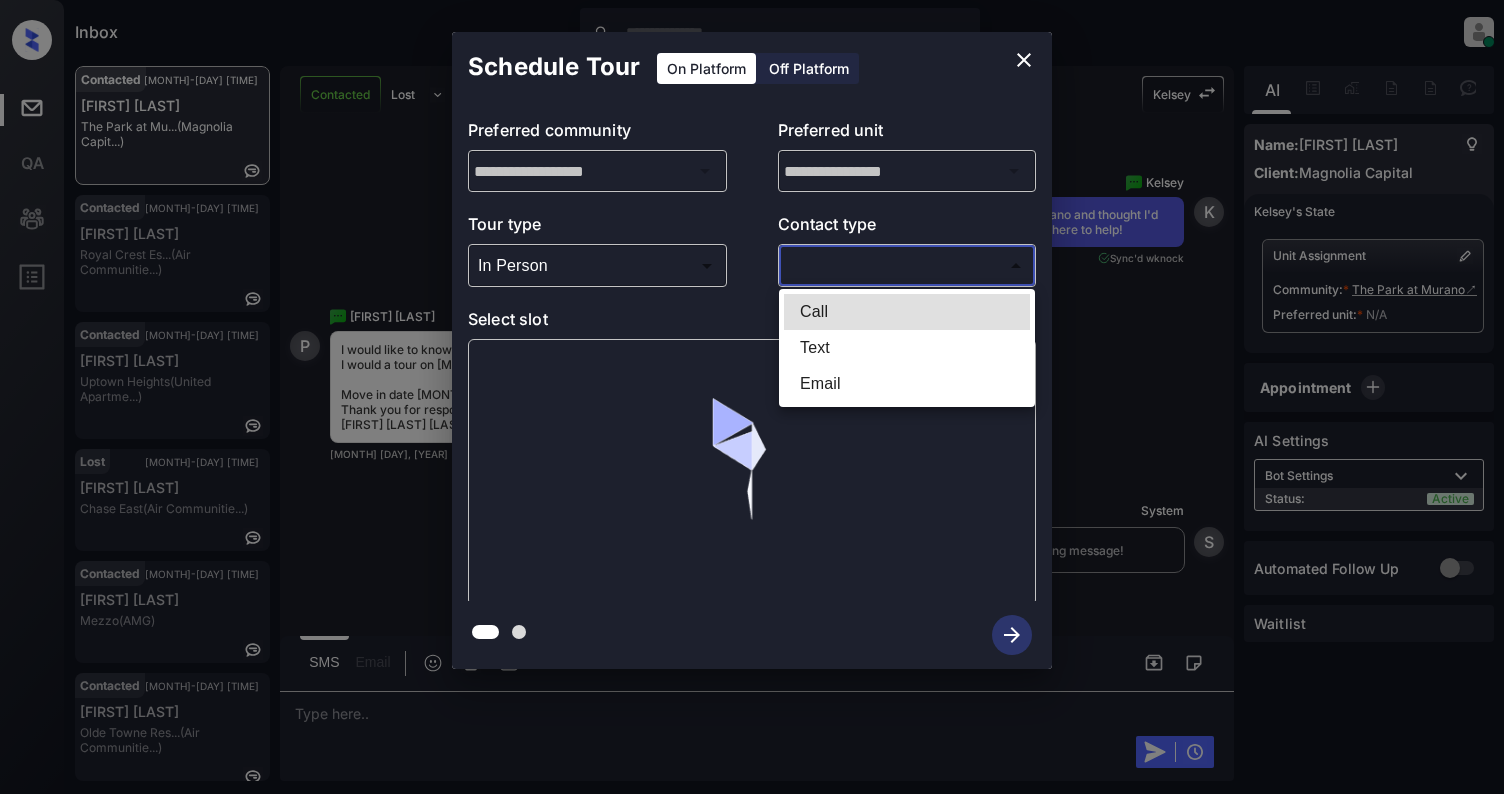 click on "Inbox [FIRST] [LAST] Online Set yourself   offline Set yourself   on break Profile Switch to  light  mode Sign out Contacted [MONTH]-[DAY] [TIME]   [FIRST] [LAST] The Park at Mu...  (Magnolia Capit...) Contacted [MONTH]-[DAY] [TIME]   [FIRST] [LAST] Royal Crest Es...  (Air Communitie...) Contacted [MONTH]-[DAY] [TIME]   [FIRST] [LAST] Uptown Heights  (United Apartme...) Lost [MONTH]-[DAY] [TIME]   [FIRST] [LAST] Chase East  (Air Communitie...) Contacted [MONTH]-[DAY] [TIME]   [FIRST] [LAST] Mezzo  (AMG) Contacted [MONTH]-[DAY] [TIME]   [FIRST] [LAST] Olde Towne Res...  (Air Communitie...) Contacted Lost Lead Sentiment: Angry Upon sliding the acknowledgement:  Lead will move to lost stage. * ​ SMS and call option will be set to opt out. AFM will be turned off for the lead. [FIRST] [LAST] New Message Agent Lead created via webhook in Inbound stage. [MONTH] [DAY], [YEAR] [TIME]  A New Message Zuma Lead transferred to leasing agent: [FIRST] [LAST] [MONTH] [DAY], [YEAR] [TIME]  Sync'd w  knock Z New Message Agent AFM Request sent to [FIRST] [LAST]. A New Message Agent" at bounding box center [752, 397] 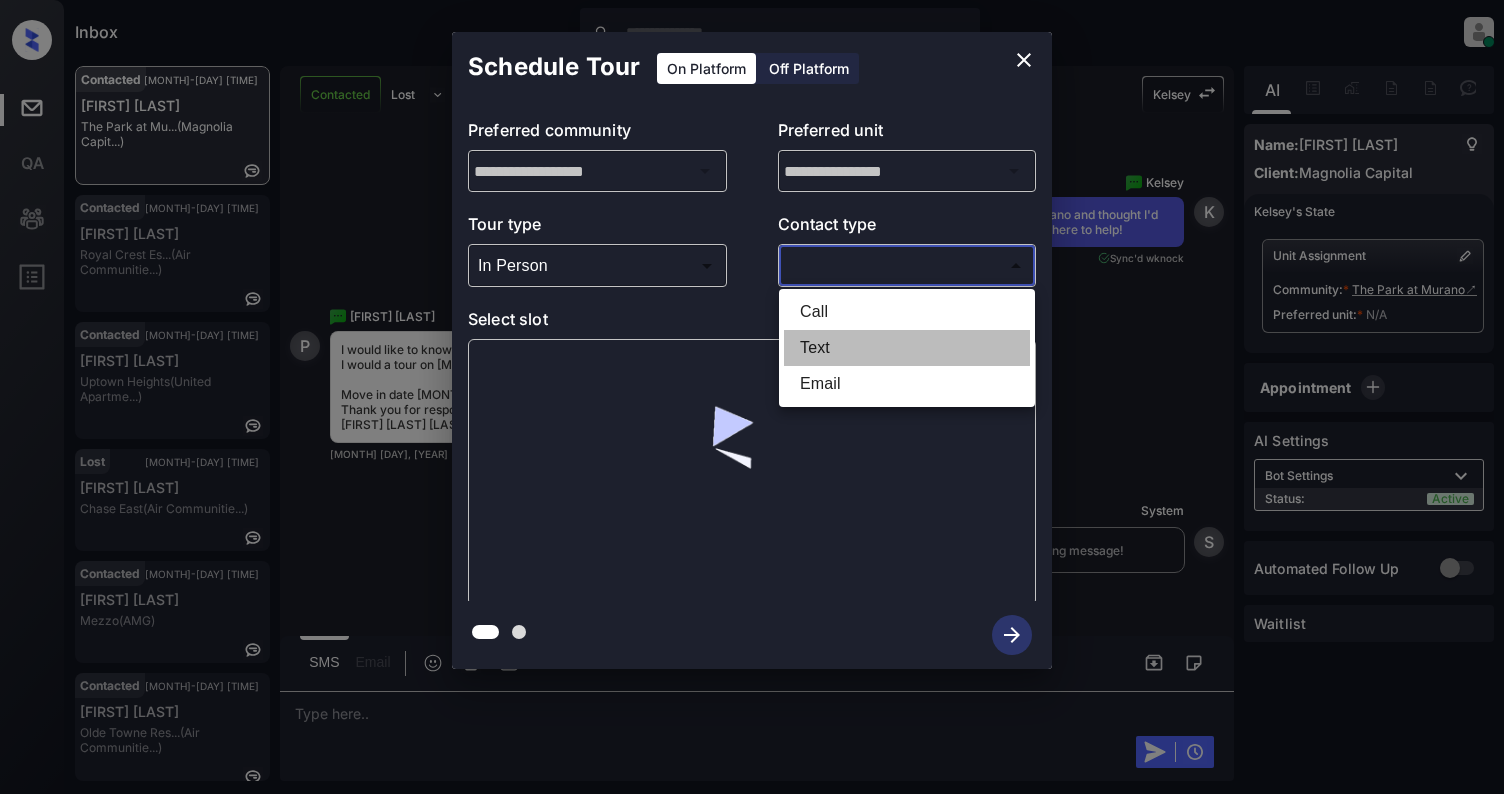 click on "Text" at bounding box center (907, 348) 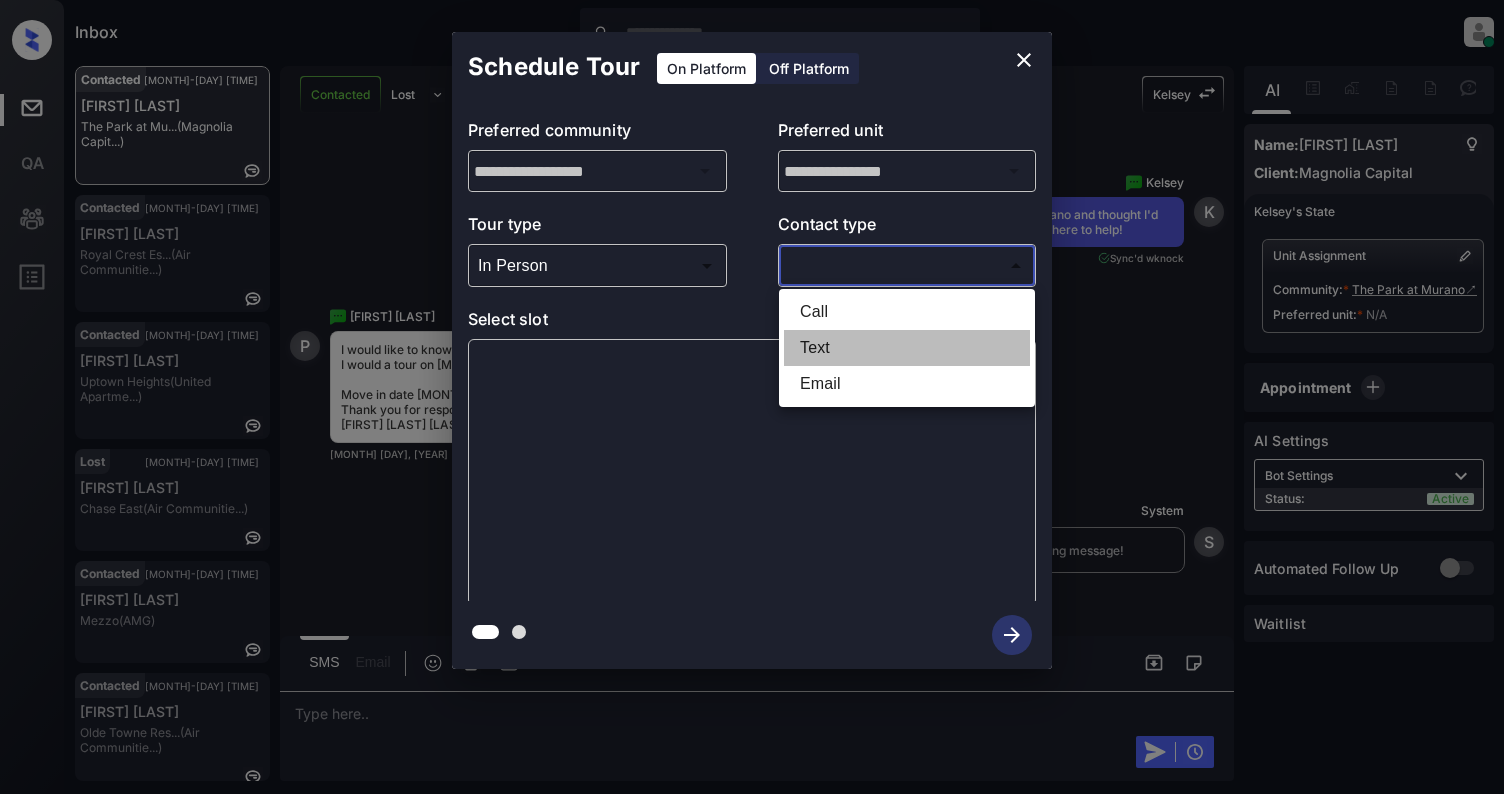 type on "****" 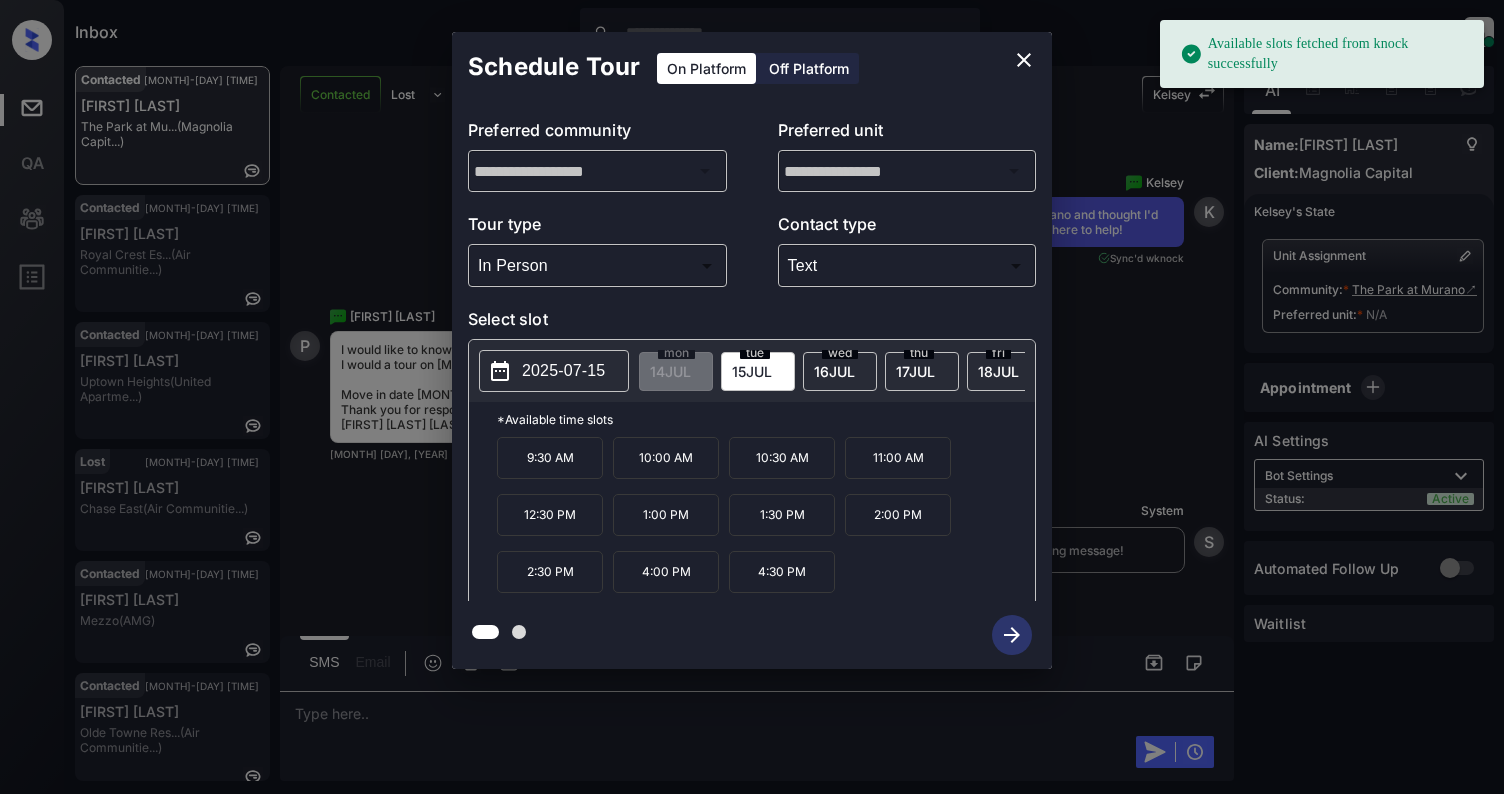 click on "2025-07-15" at bounding box center (563, 371) 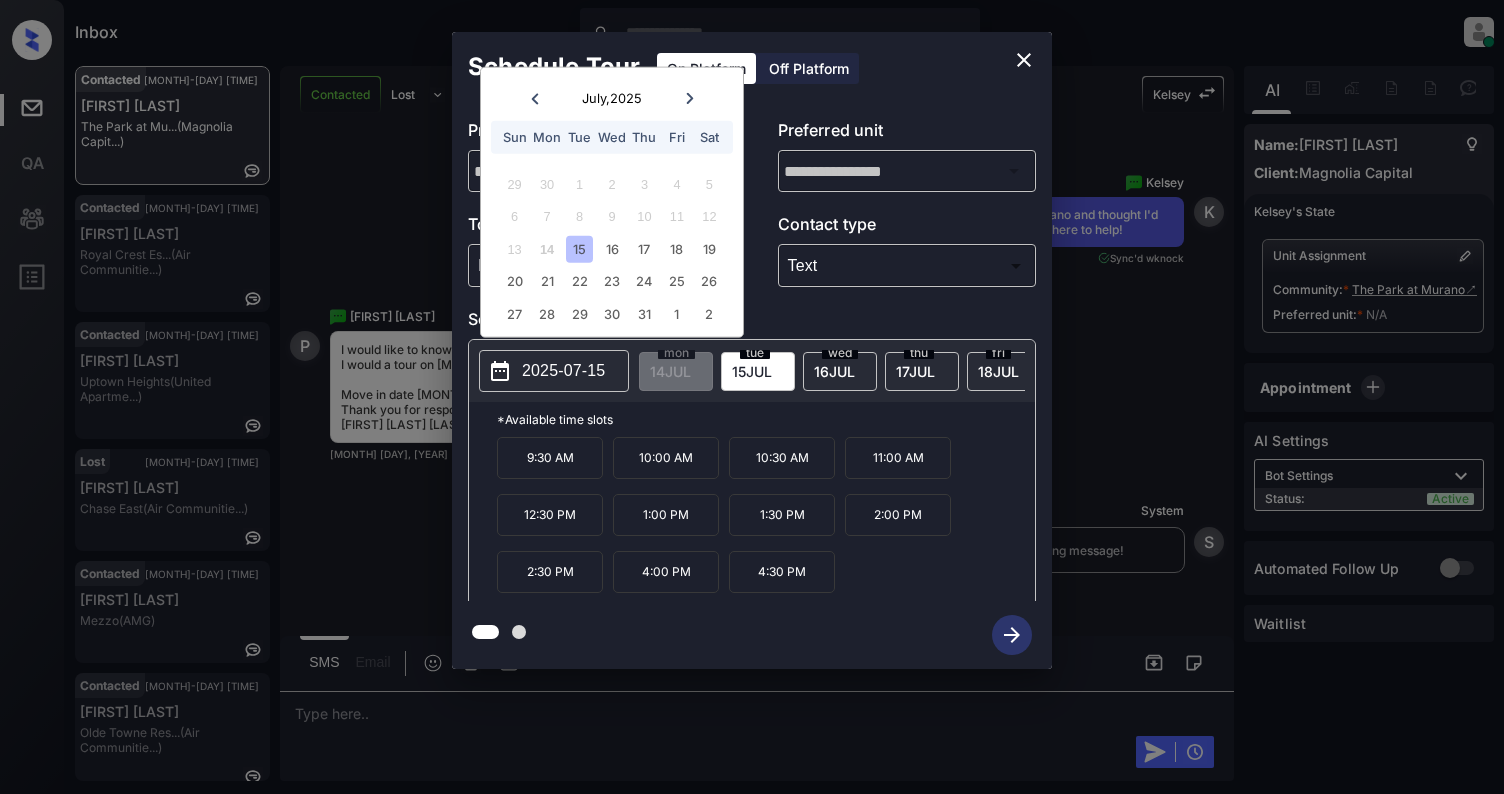 drag, startPoint x: 692, startPoint y: 88, endPoint x: 678, endPoint y: 94, distance: 15.231546 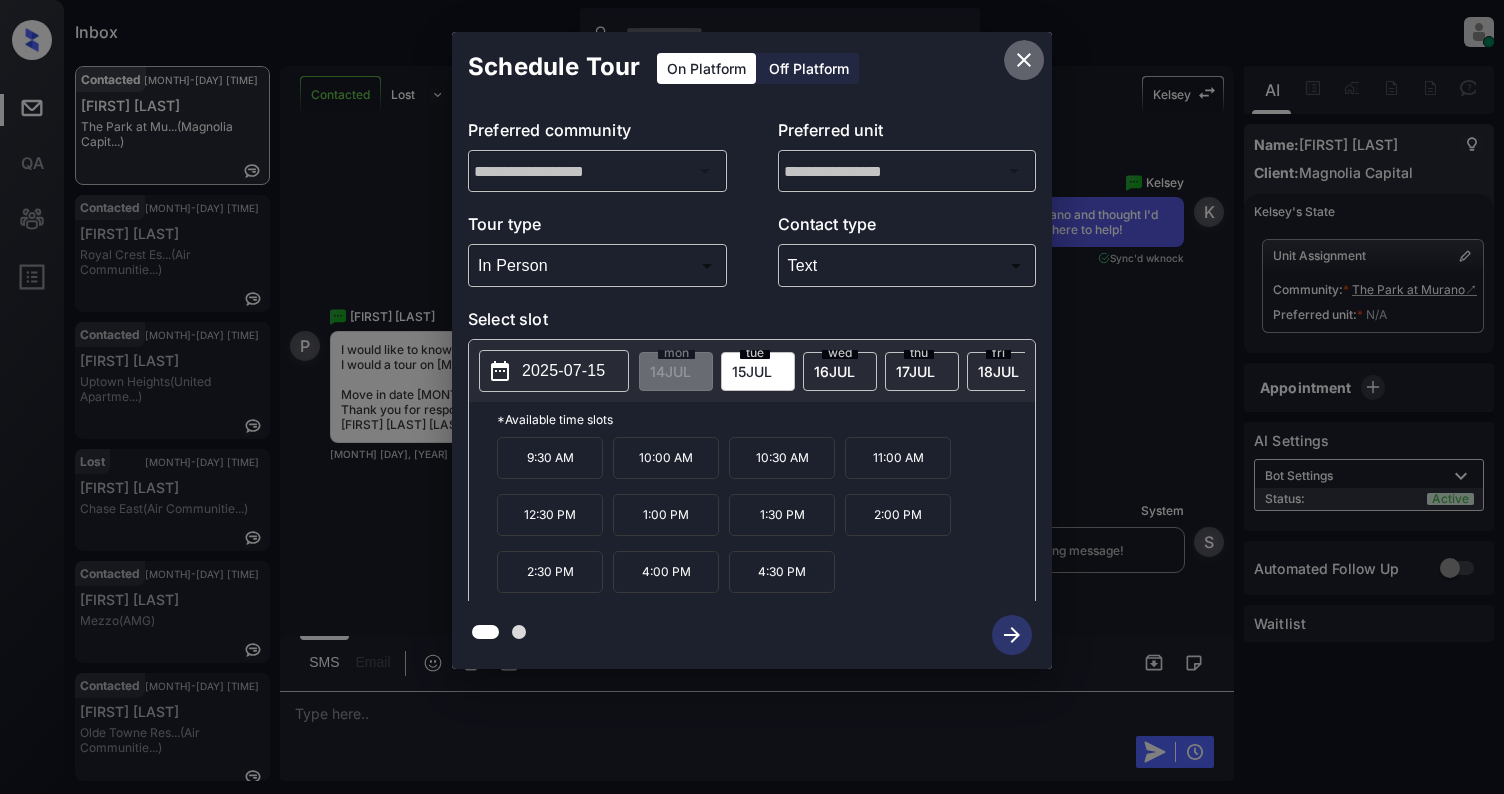 drag, startPoint x: 1017, startPoint y: 57, endPoint x: 1016, endPoint y: 68, distance: 11.045361 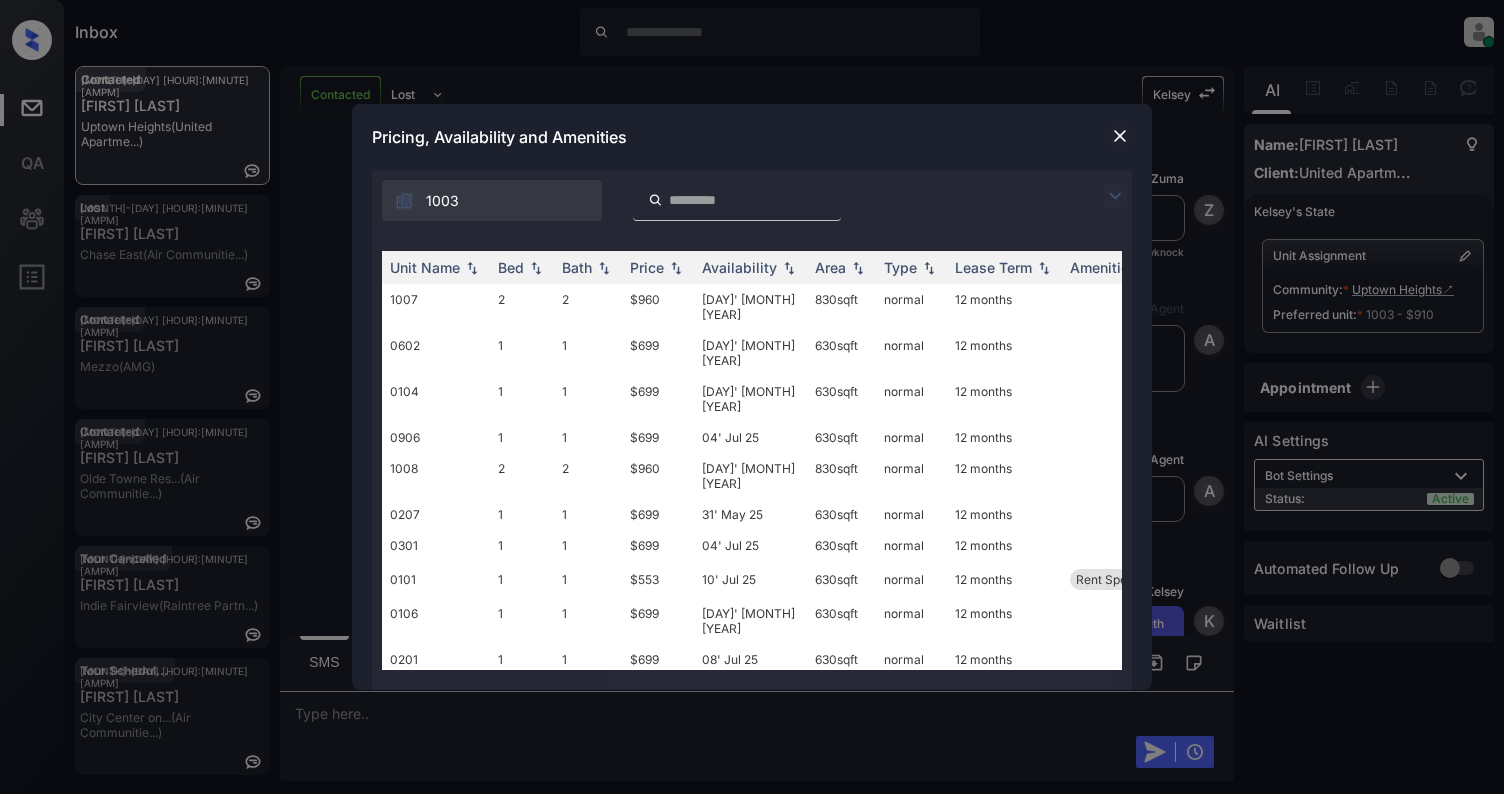 scroll, scrollTop: 0, scrollLeft: 0, axis: both 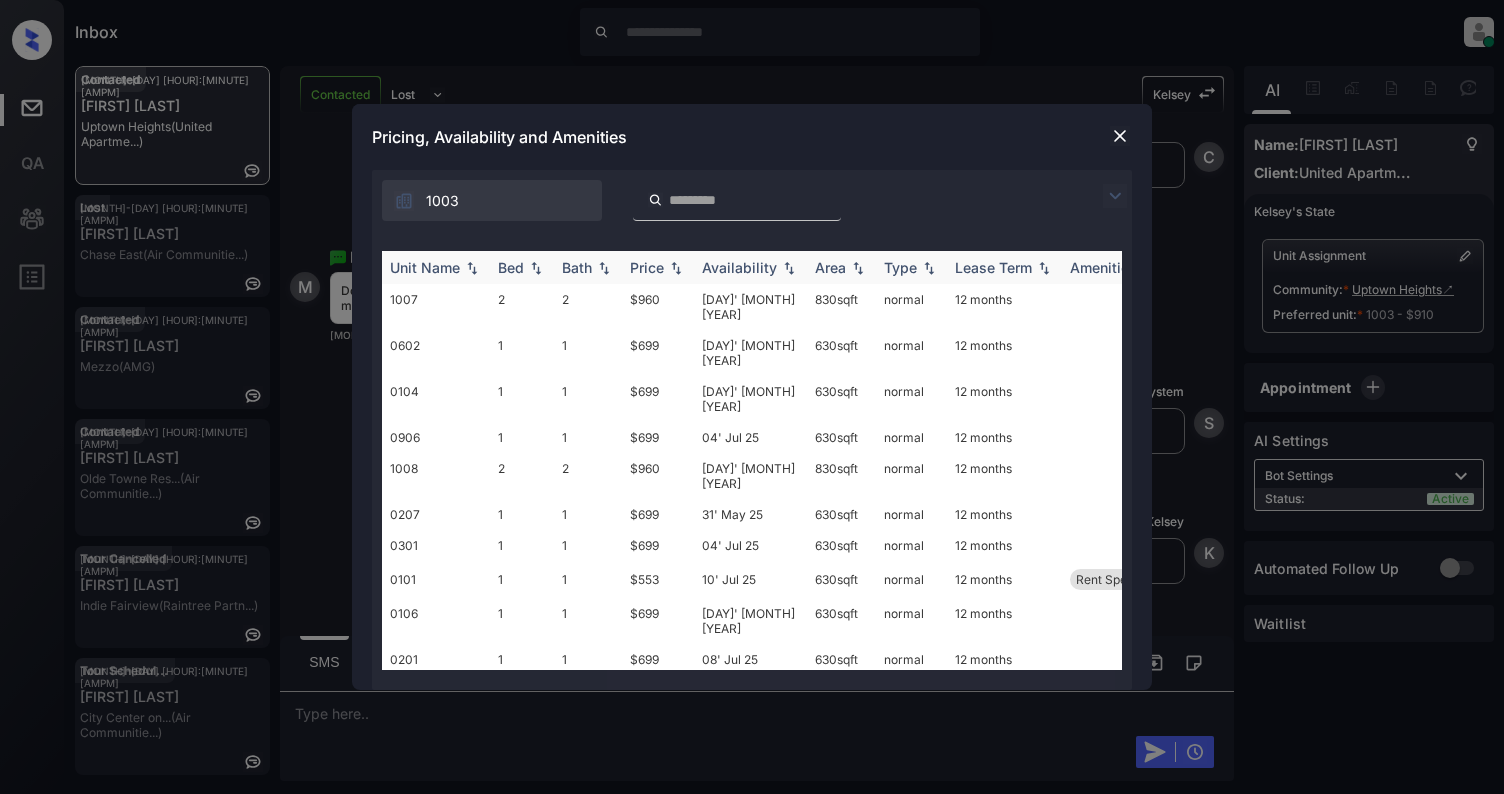 click at bounding box center (536, 268) 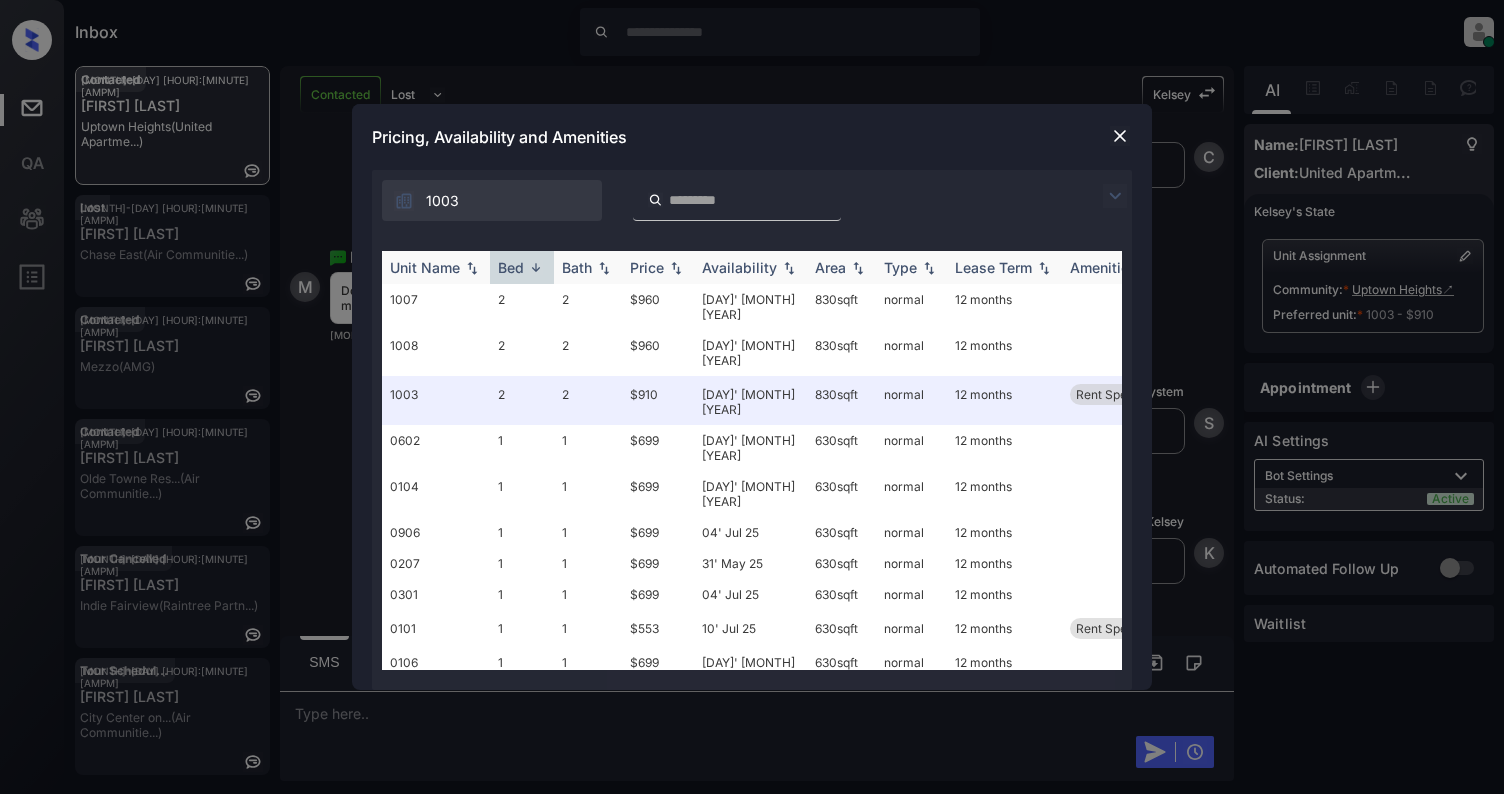 click at bounding box center [536, 267] 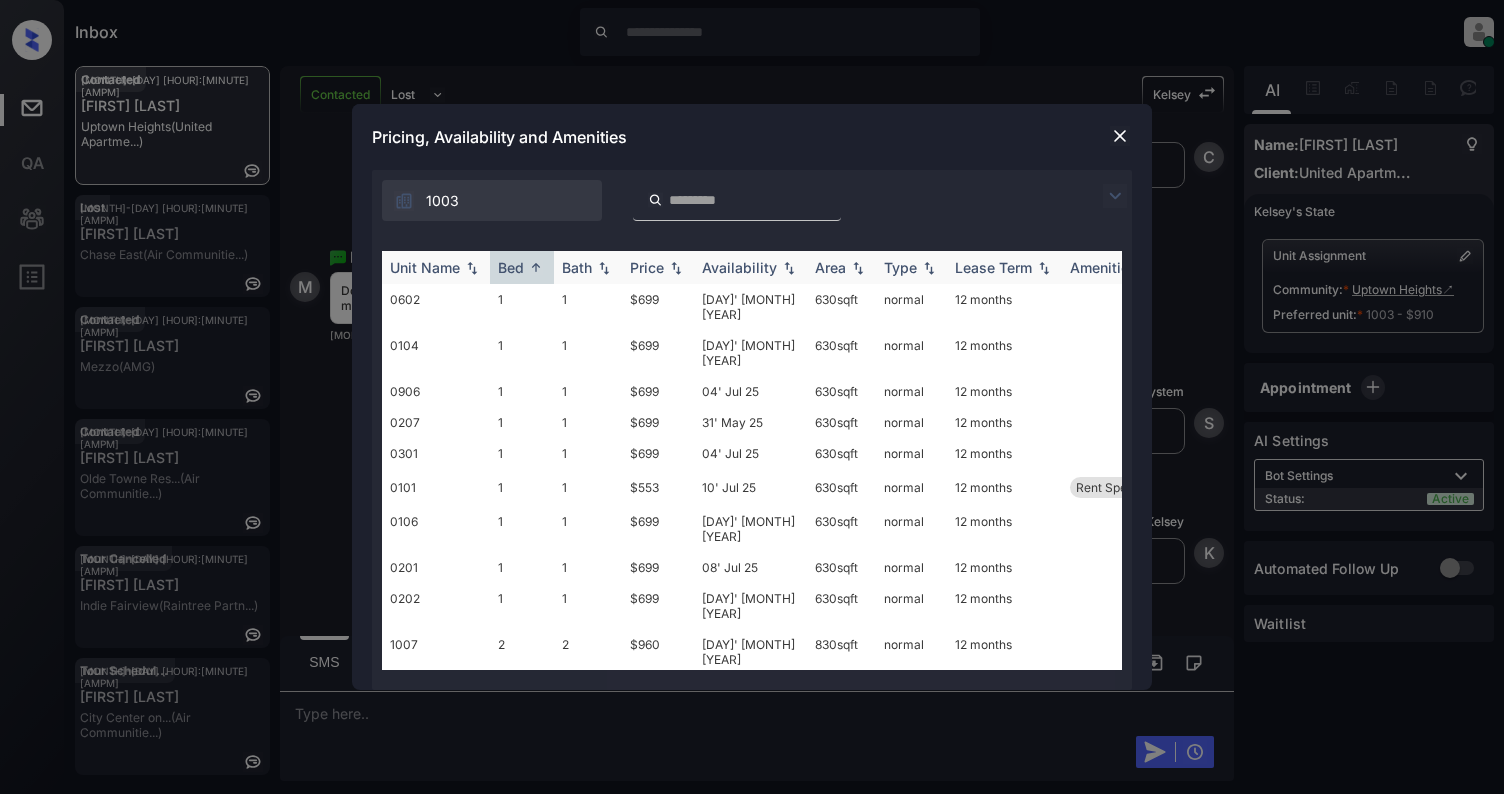 click at bounding box center (536, 267) 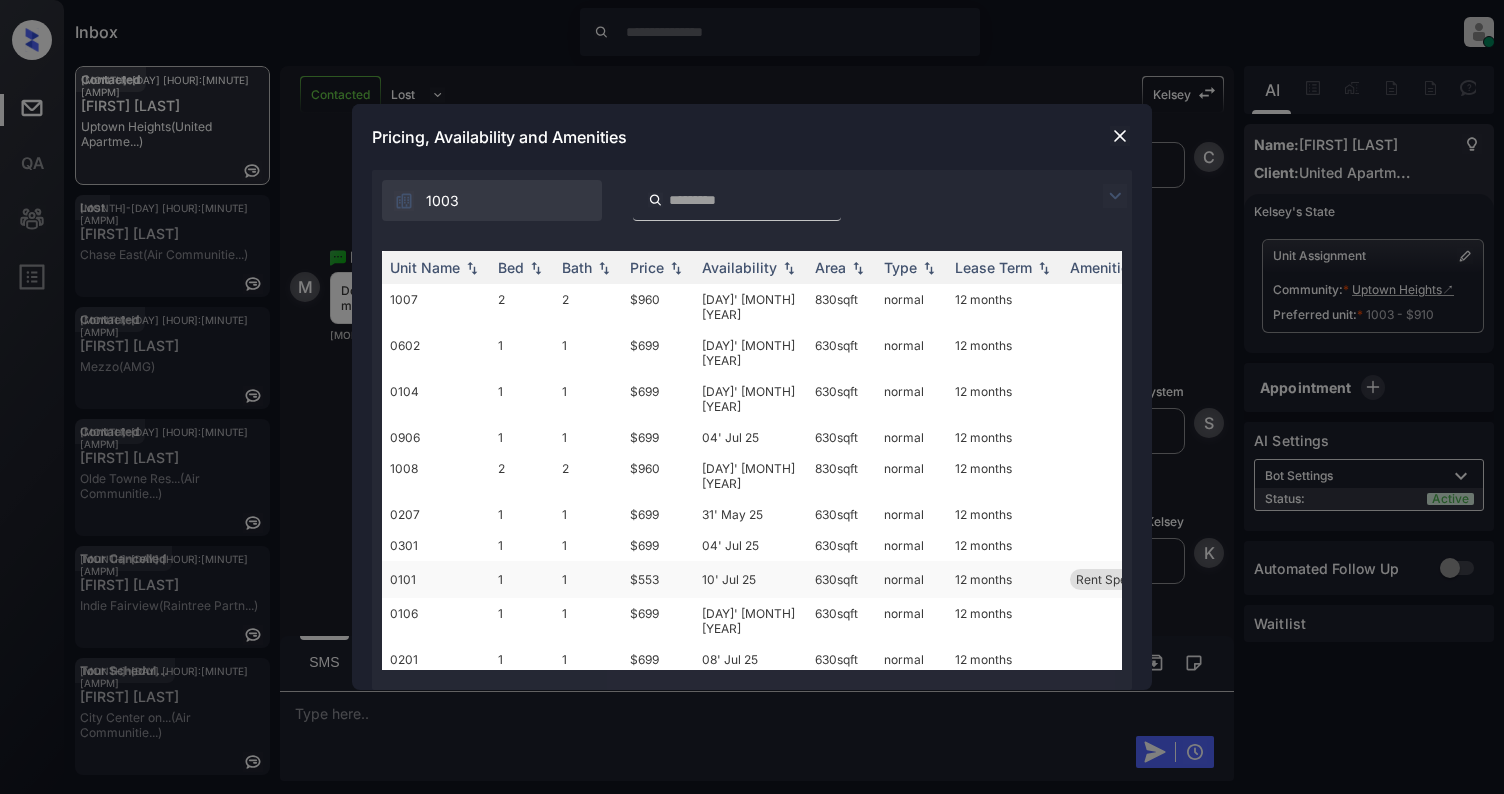 scroll, scrollTop: 14, scrollLeft: 0, axis: vertical 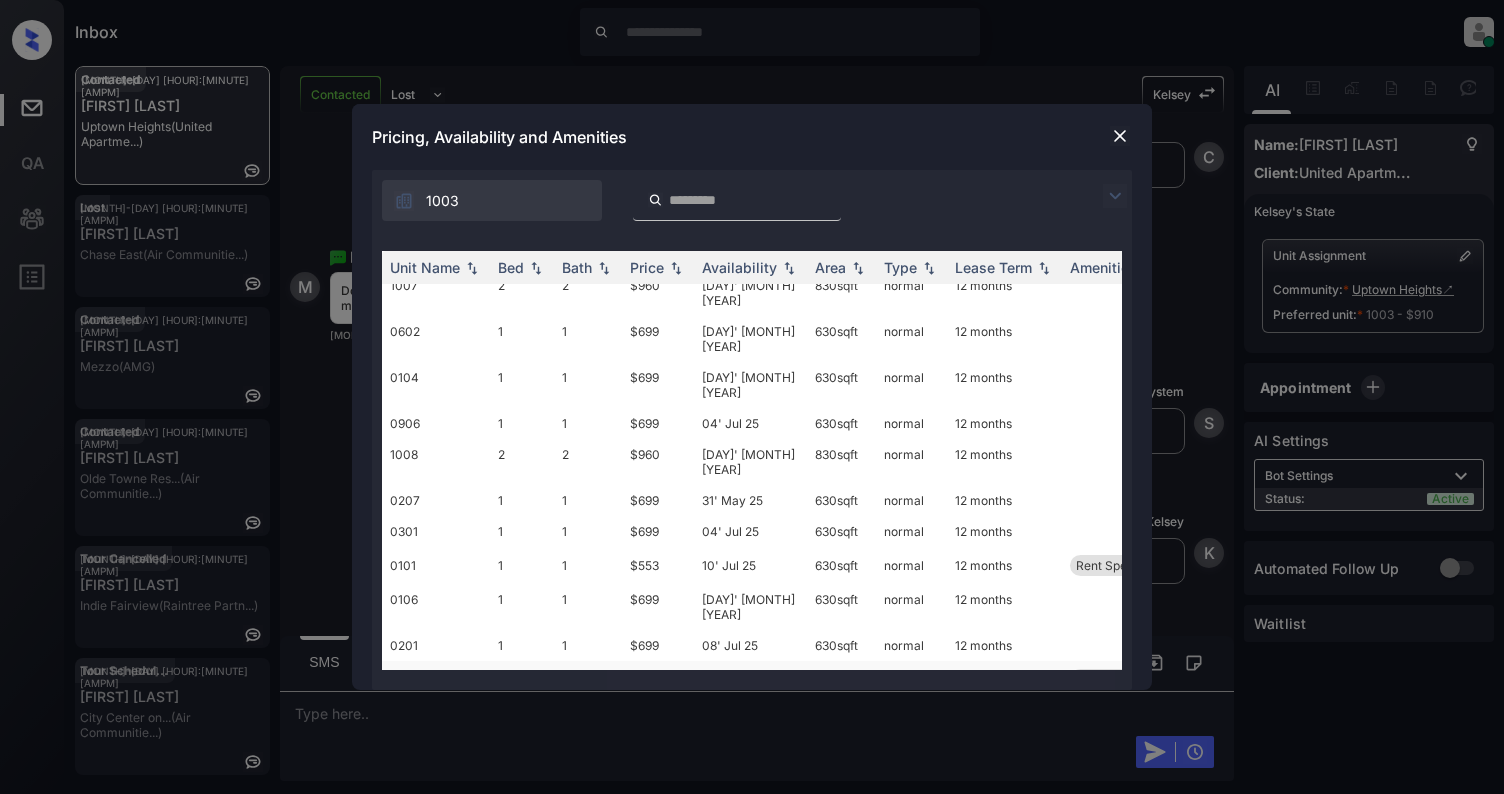 click on "1003" at bounding box center [436, 685] 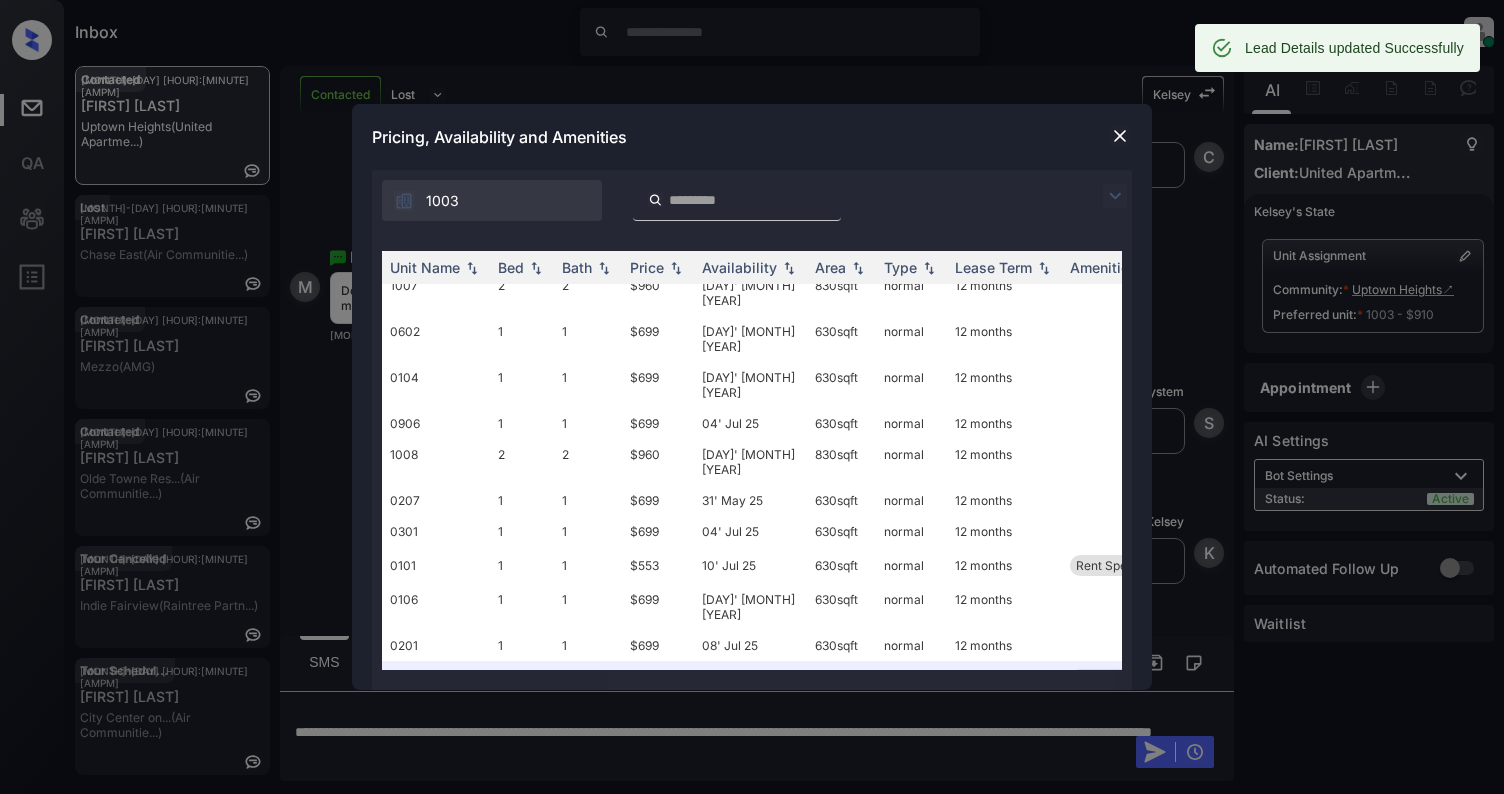 click at bounding box center (1120, 136) 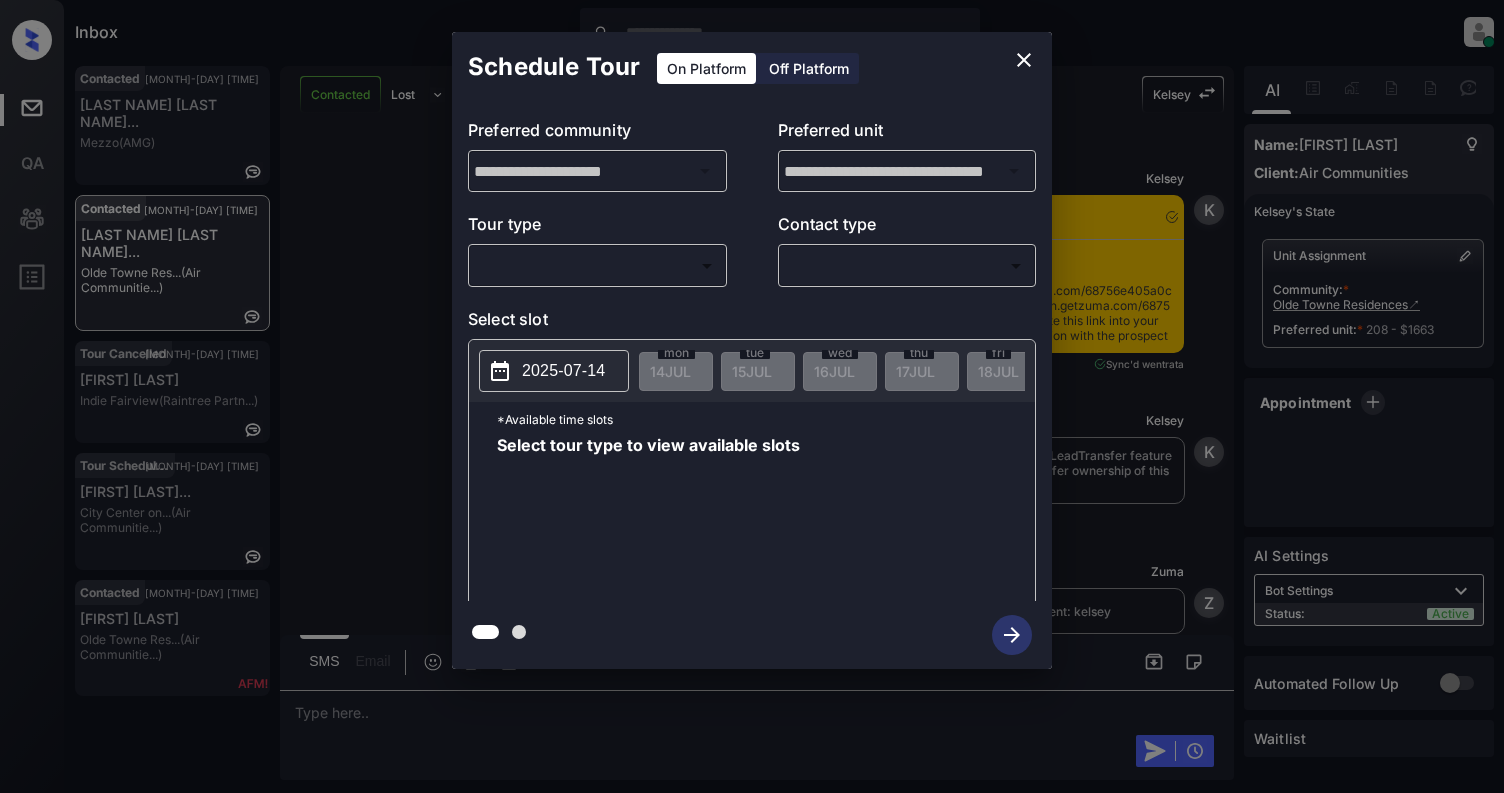 scroll, scrollTop: 0, scrollLeft: 0, axis: both 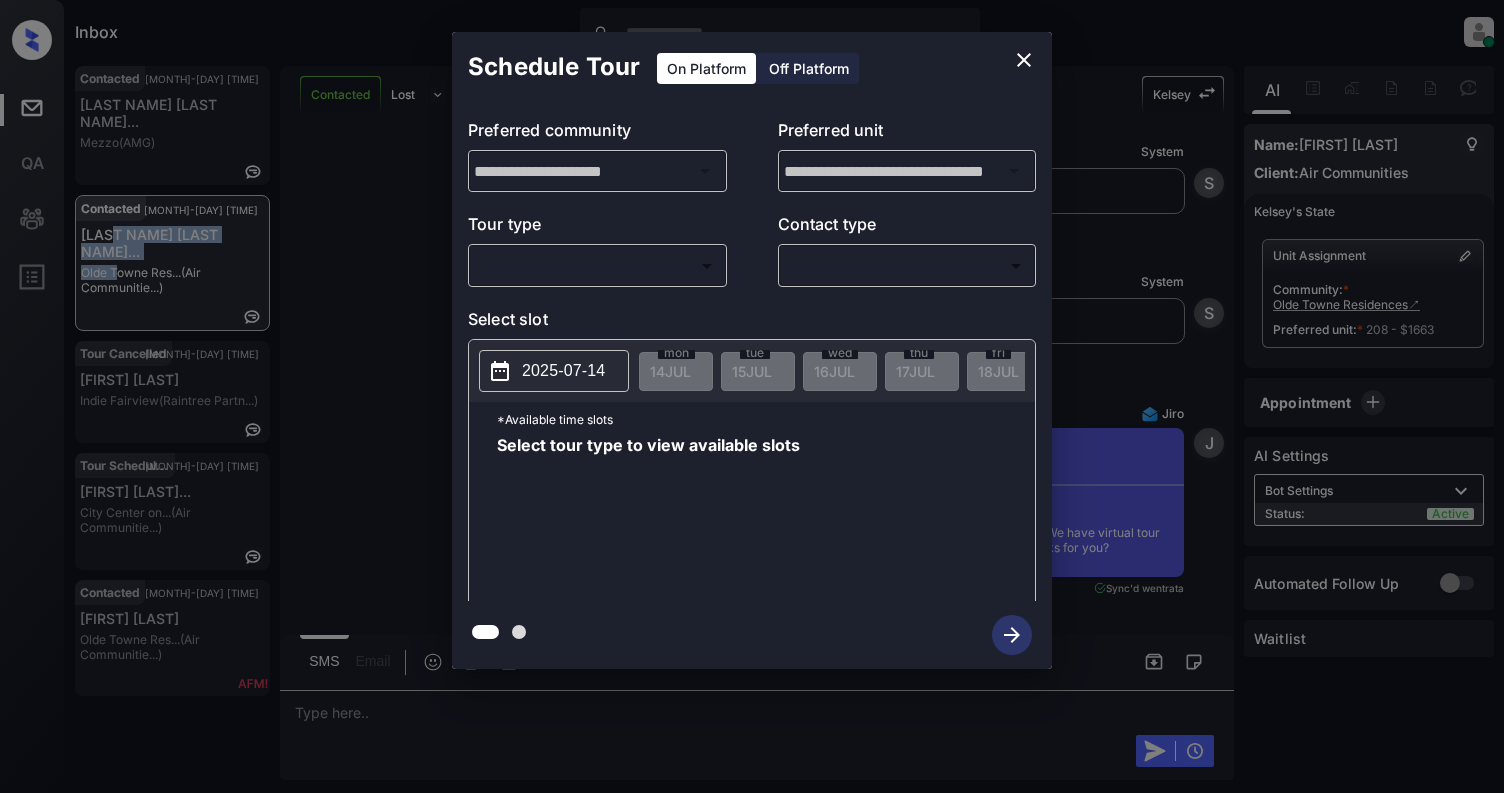click on "Inbox [FIRST] [LAST] Online Set yourself   offline Set yourself   on break Profile Switch to  light  mode Sign out Contacted [MONTH]-[DAY] [TIME]   [LAST NAME] [LAST NAME]... Mezzo  (AMG) Contacted [MONTH]-[DAY] [TIME]   [FIRST] [LAST] Olde Towne Res...  (Air Communitie...) Tour Cancelled [MONTH]-[DAY] [TIME]   [FIRST] [LAST] Indie Fairview  (Raintree Partn...) Tour Scheduled [MONTH]-[DAY] [TIME]   [FIRST] [LAST] City Center on...  (Air Communitie...) Contacted [MONTH]-[DAY] [TIME]   [FIRST] [LAST] Olde Towne Res...  (Air Communitie...) Contacted Lost Lead Sentiment: Angry Upon sliding the acknowledgement:  Lead will move to lost stage. * ​ SMS and call option will be set to opt out. AFM will be turned off for the lead. Kelsey New Message Kelsey Notes Note: <a href="https://conversation.getzuma.com/68756e405a0c77fc59b4e515">https://conversation.getzuma.com/68756e405a0c77fc59b4e515</a> - Paste this link into your browser to view Kelsey’s conversation with the prospect [MONTH] 14, [YEAR] [TIME]  Sync'd w  entrata K New Message Kelsey K Z" at bounding box center (752, 396) 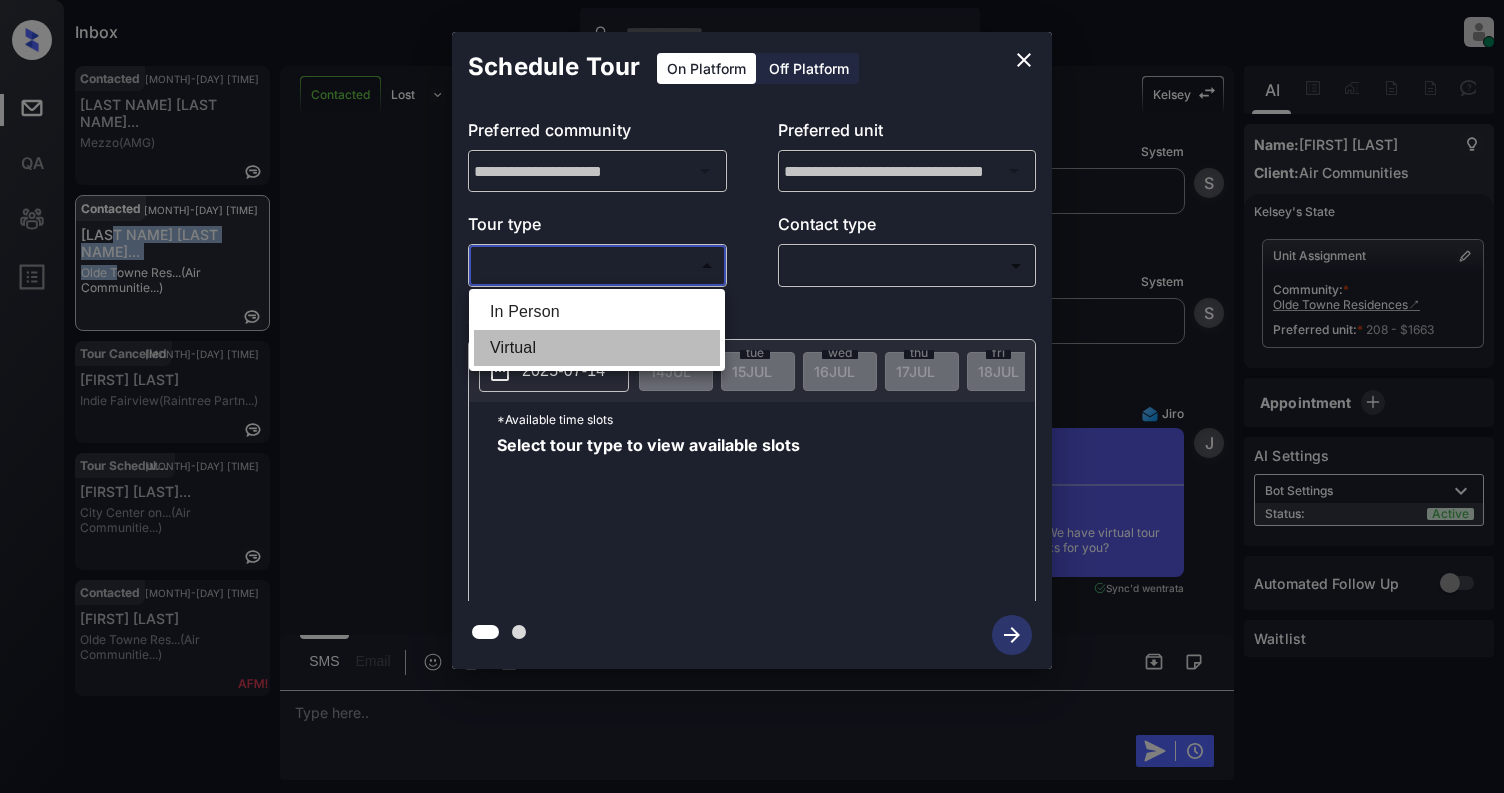 click on "Virtual" at bounding box center (597, 348) 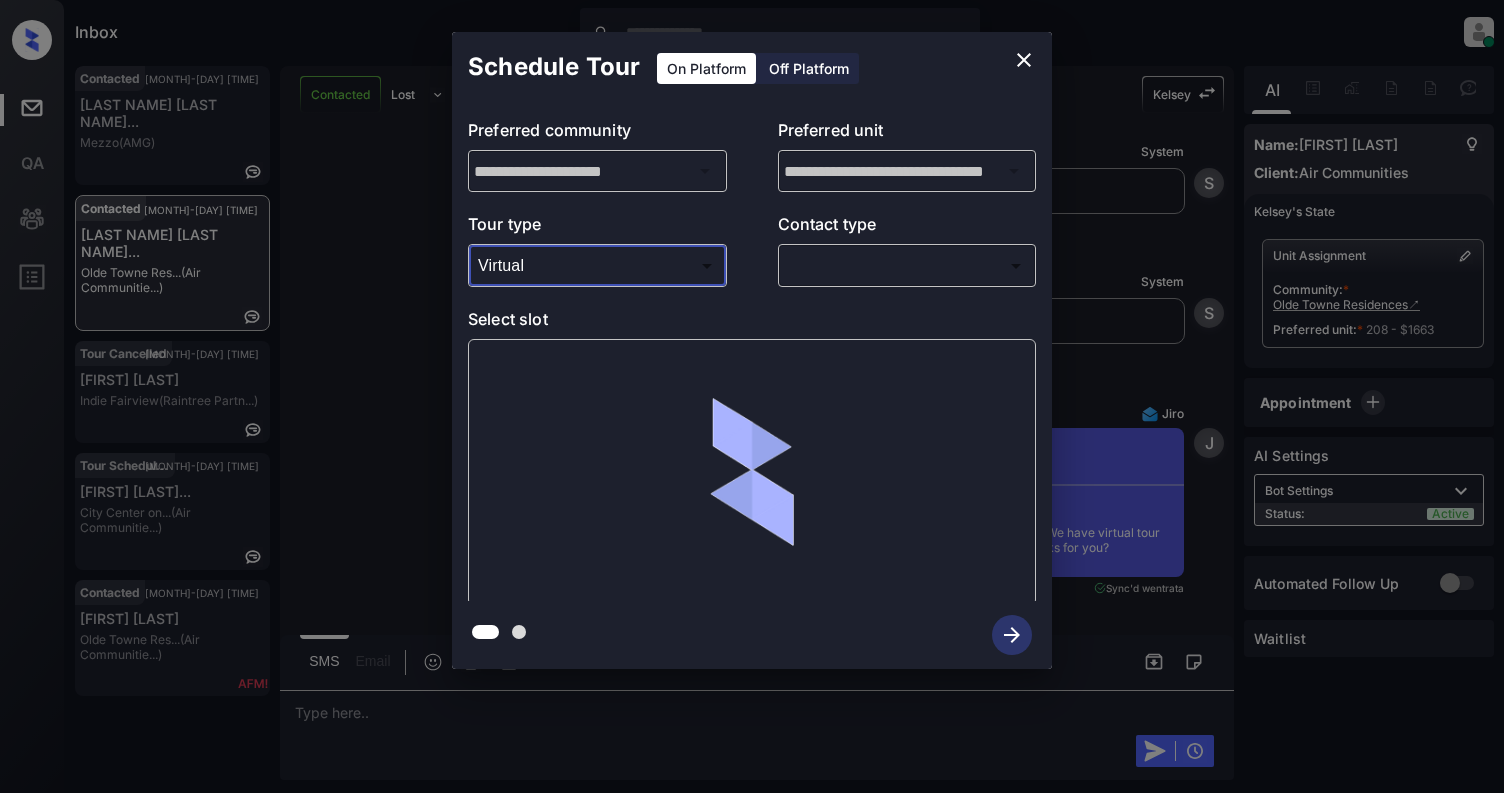 click on "​ ​" at bounding box center (907, 265) 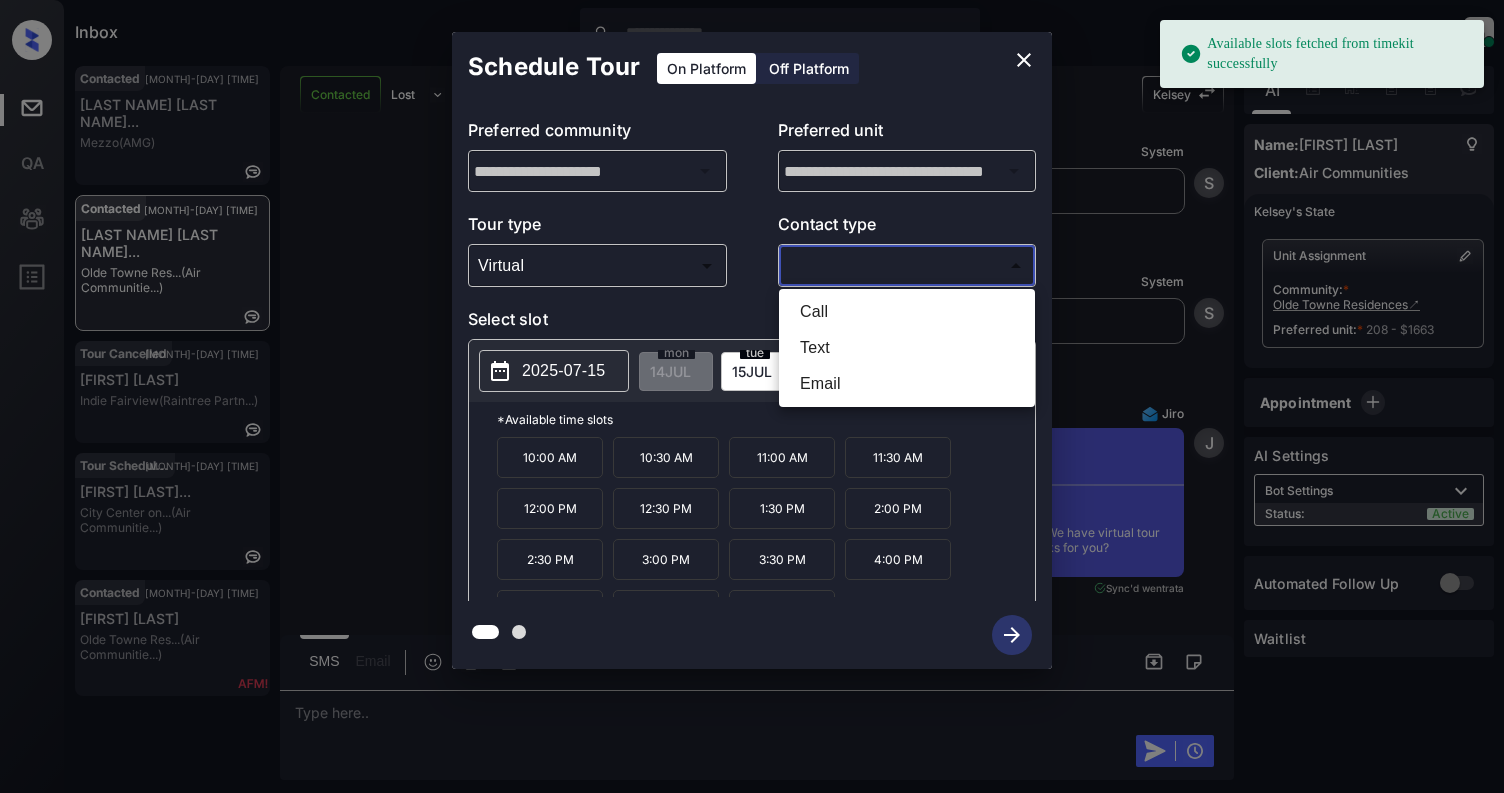 click on "Available slots fetched from timekit successfully Inbox Cynthia Montañez Online Set yourself   offline Set yourself   on break Profile Switch to  light  mode Sign out Contacted Jul-14 02:09 pm   Brikira Krushe... Mezzo  (AMG) Contacted Jul-14 02:10 pm   Natanya Jackso... Olde Towne Res...  (Air Communitie...) Tour Cancelled Jul-14 02:10 pm   Paige Compton Indie Fairview  (Raintree Partn...) Tour Scheduled Jul-14 02:12 pm   Christian Jose... City Center on...  (Air Communitie...) Contacted Jul-14 02:20 pm   Cornella Hall Olde Towne Res...  (Air Communitie...) Contacted Lost Lead Sentiment: Angry Upon sliding the acknowledgement:  Lead will move to lost stage. * ​ SMS and call option will be set to opt out. AFM will be turned off for the lead. Kelsey New Message Kelsey Notes Note: <a href="https://conversation.getzuma.com/68756e405a0c77fc59b4e515">https://conversation.getzuma.com/68756e405a0c77fc59b4e515</a> - Paste this link into your browser to view Kelsey’s conversation with the prospect  Sync'd w  K K" at bounding box center (752, 396) 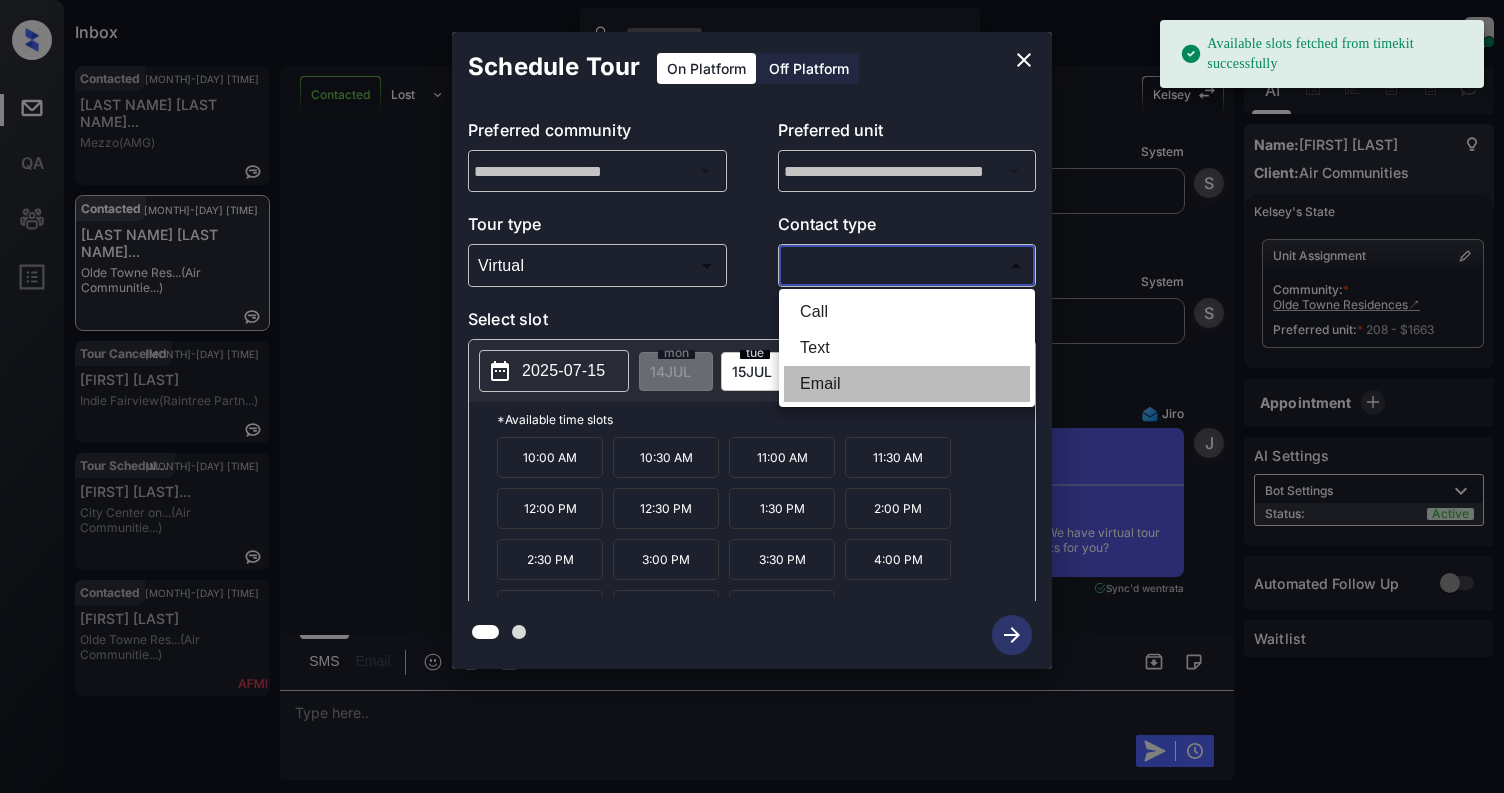click on "Email" at bounding box center [907, 384] 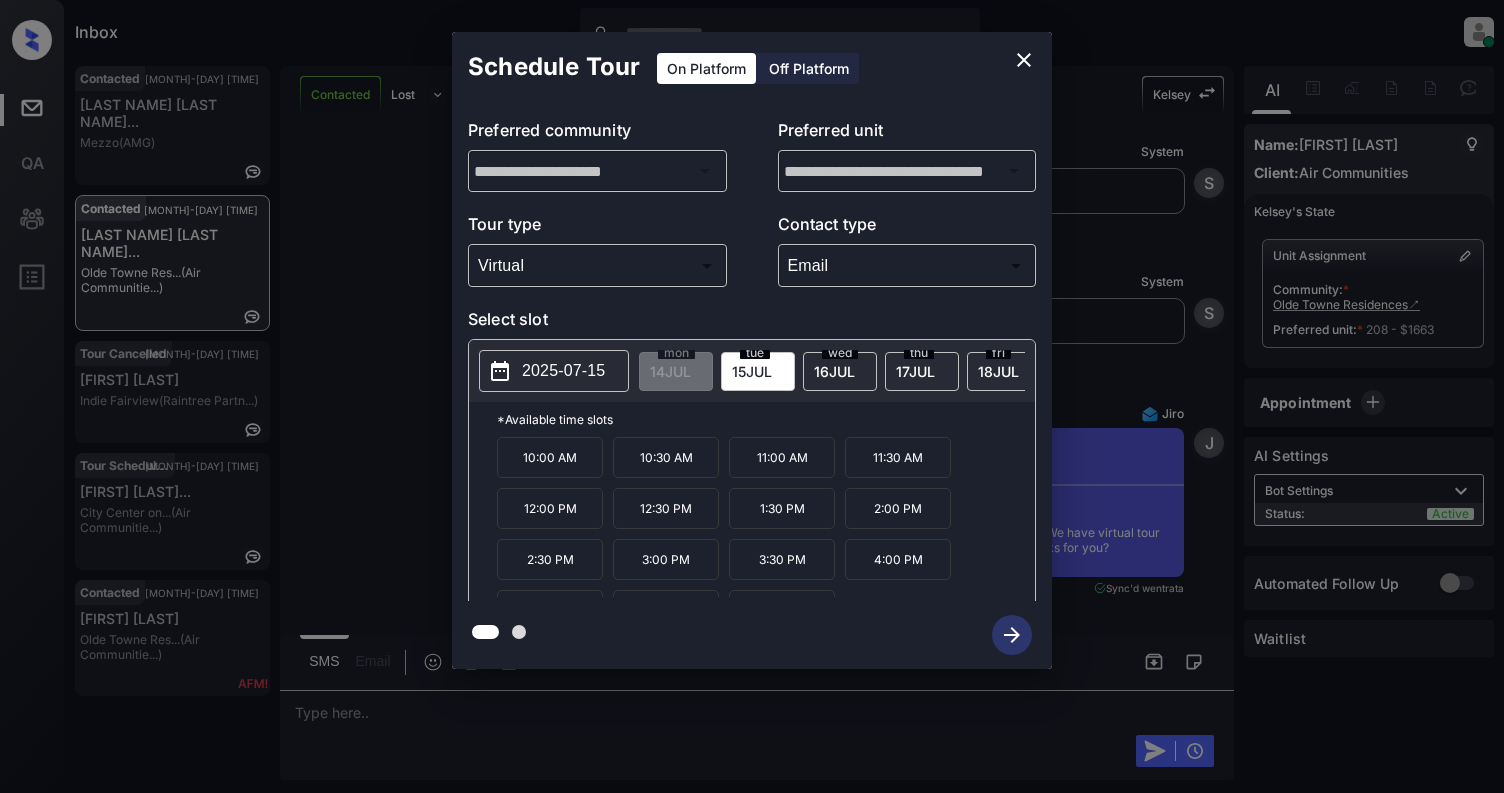 click on "11:00 AM" at bounding box center (782, 457) 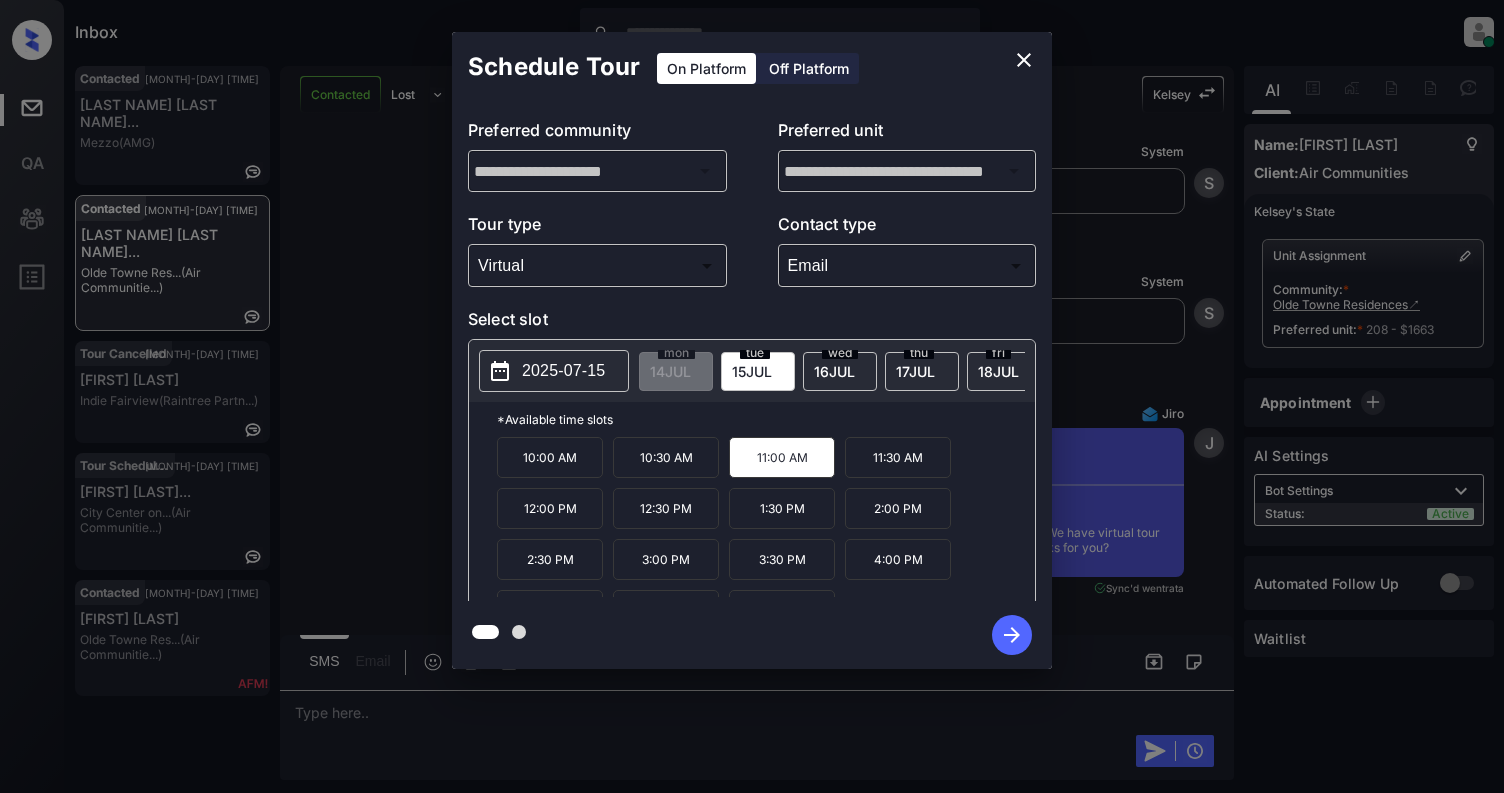click 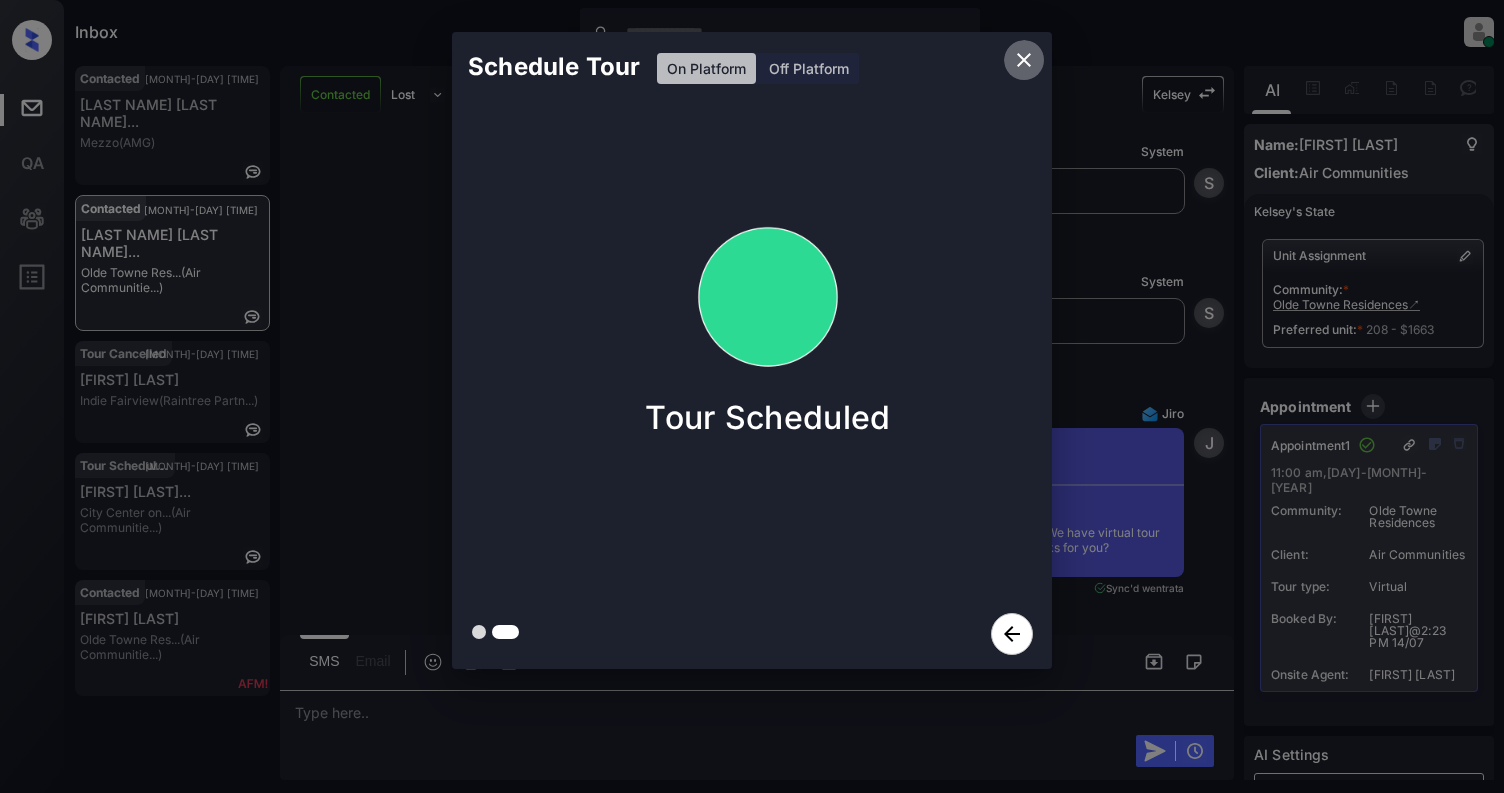 click 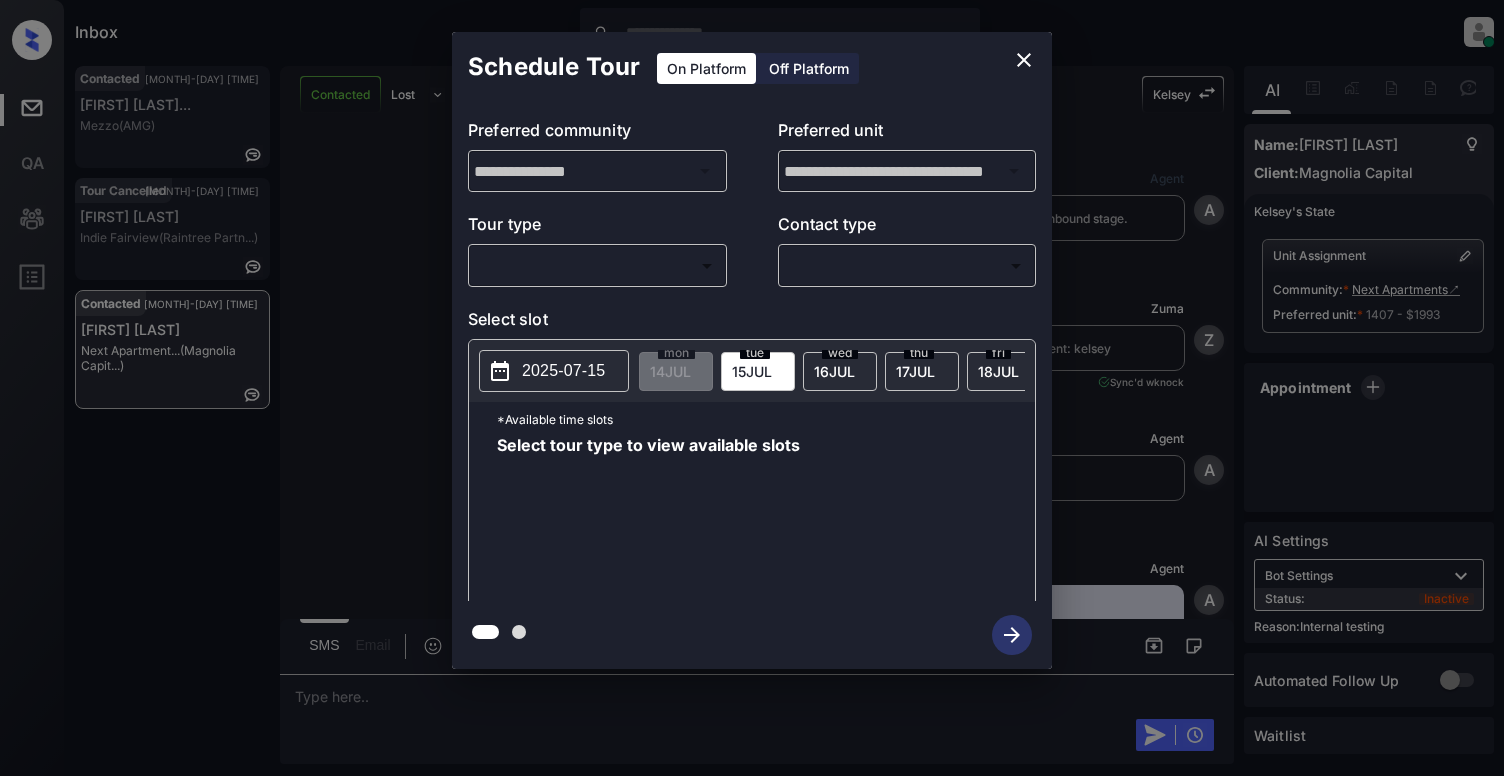 scroll, scrollTop: 0, scrollLeft: 0, axis: both 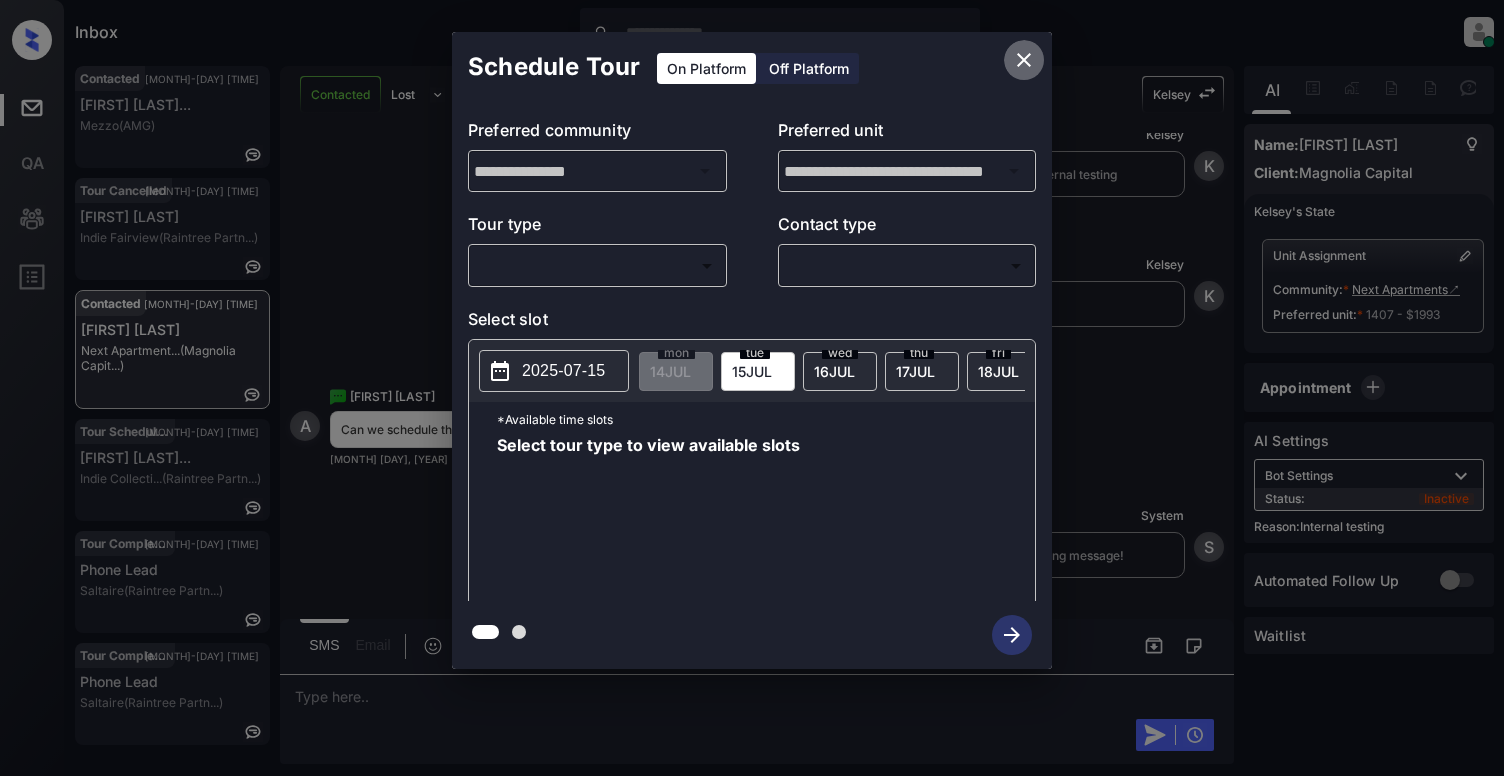 click 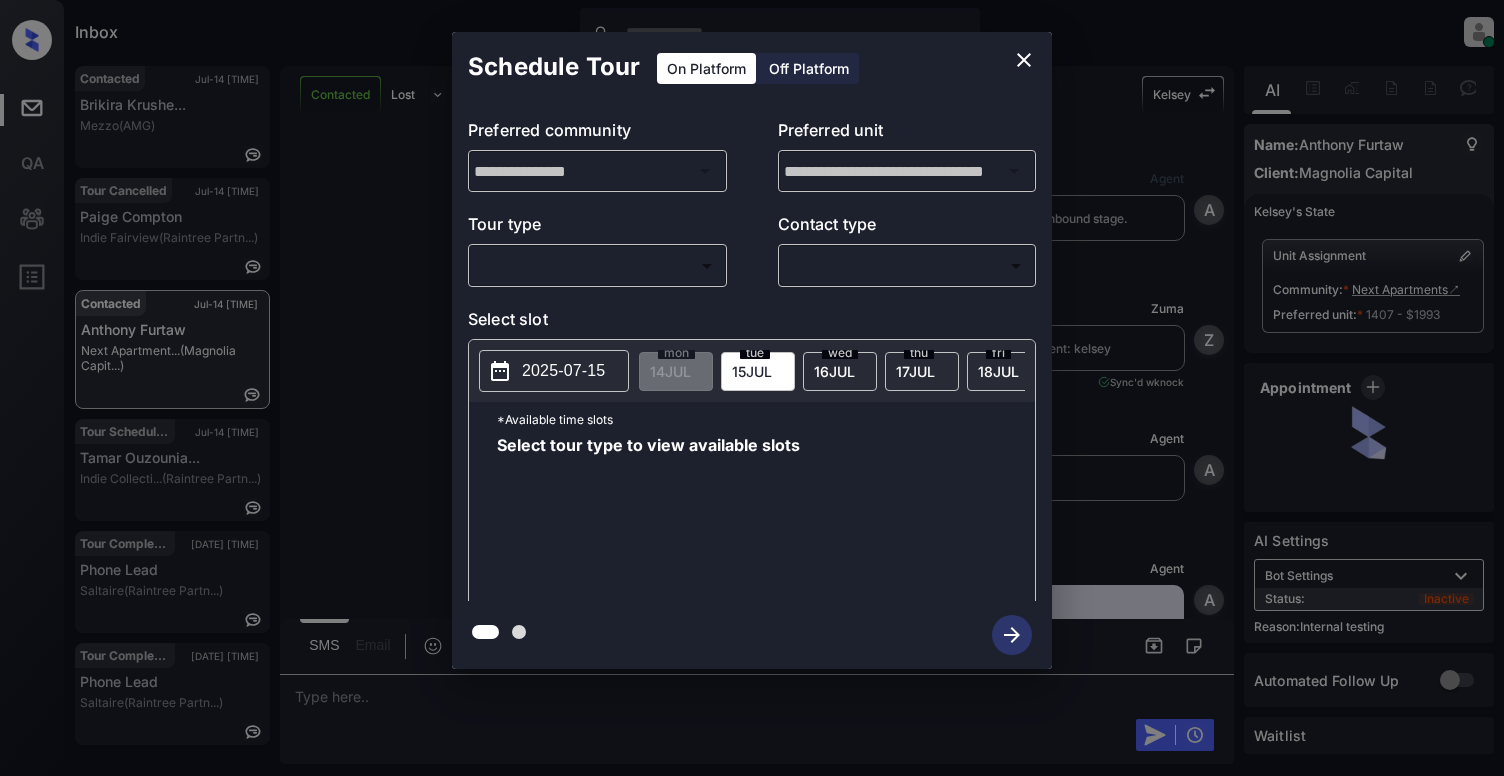 scroll, scrollTop: 0, scrollLeft: 0, axis: both 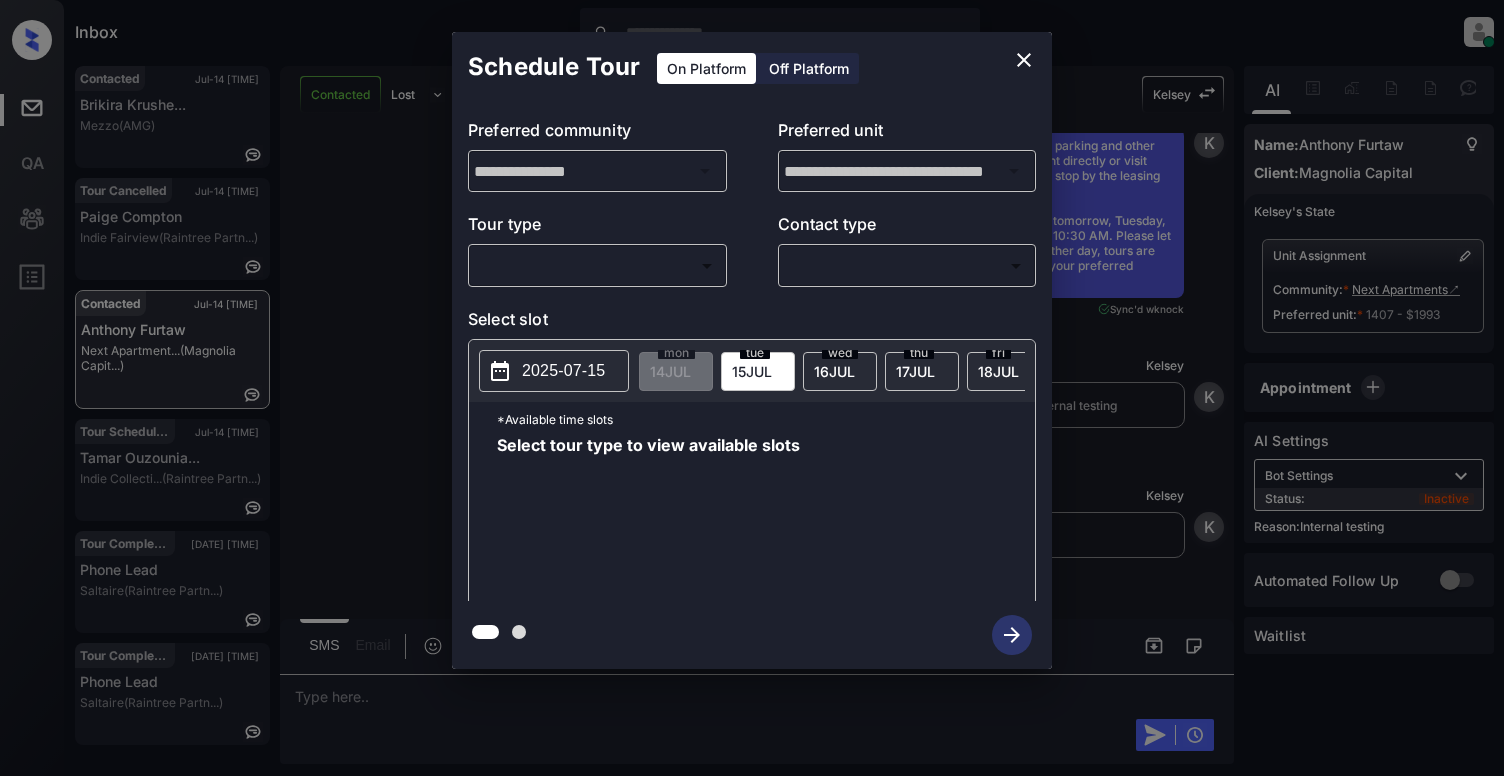 click on "Inbox [FIRST] [LAST] Online Set yourself   offline Set yourself   on break Profile Switch to  light  mode Sign out Contacted Jul-14 02:09 pm   Brikira Krushe... Mezzo  (AMG) Tour Cancelled Jul-14 02:10 pm   Paige Compton Indie Fairview  (Raintree Partn...) Contacted Jul-14 02:27 pm   Anthony Furtaw Next Apartment...  (Magnolia Capit...) Tour Scheduled Jul-14 02:30 pm   Tamar Ouzounia... Indie Collecti...  (Raintree Partn...) Tour Completed Jul-14 02:31 pm   Phone Lead Saltaire  (Raintree Partn...) Tour Completed Jul-14 02:31 pm   Phone Lead Saltaire  (Raintree Partn...) Contacted Lost Lead Sentiment: Angry Upon sliding the acknowledgement:  Lead will move to lost stage. * ​ SMS and call option will be set to opt out. AFM will be turned off for the lead. Kelsey New Message Agent Lead created via webhook in Inbound stage. Jul 14, 2025 02:13 pm A New Message Zuma Lead transferred to leasing agent: kelsey Jul 14, 2025 02:13 pm  Sync'd w  knock Z New Message Agent AFM Request sent to Kelsey. A New Message A K" at bounding box center [752, 388] 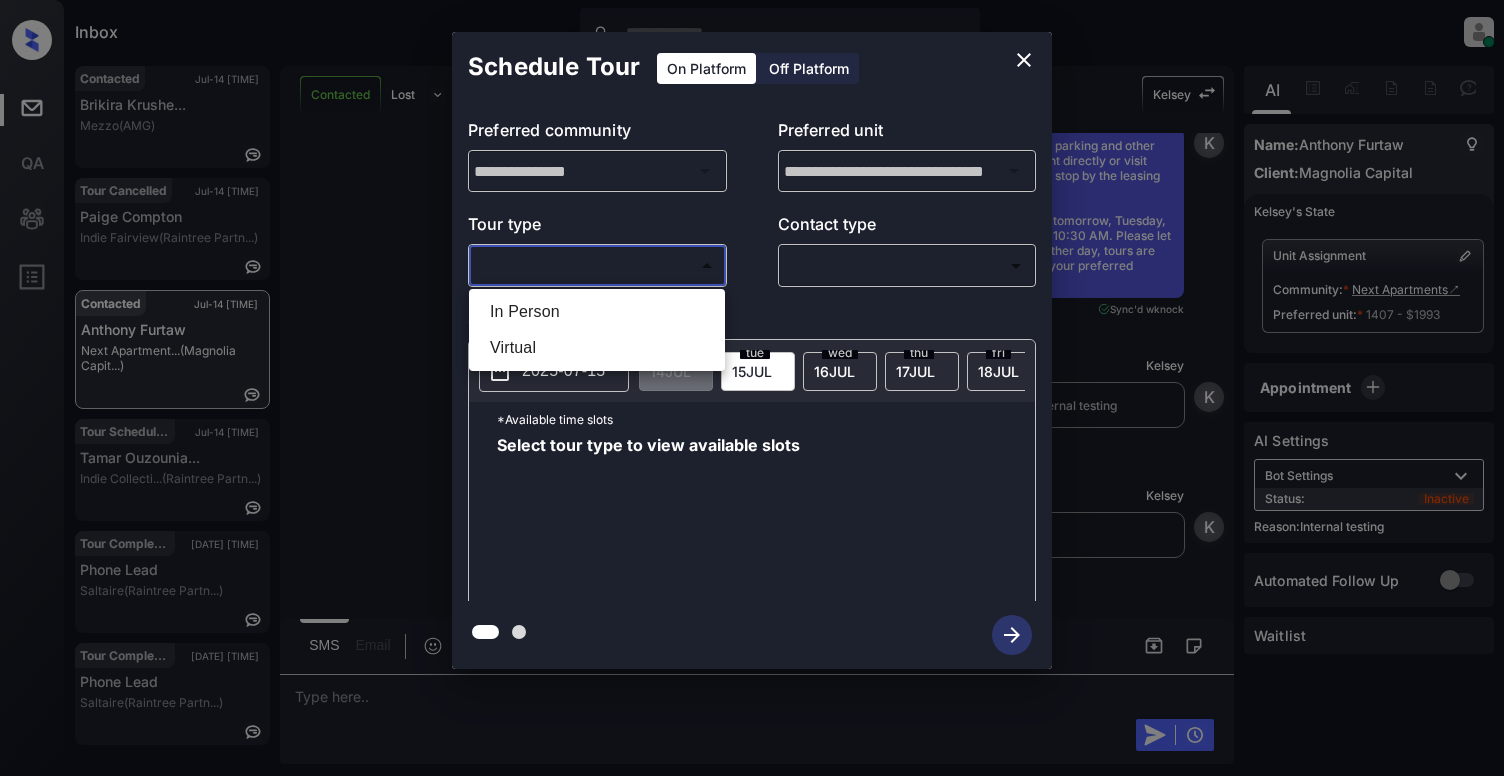 click on "Virtual" at bounding box center (597, 348) 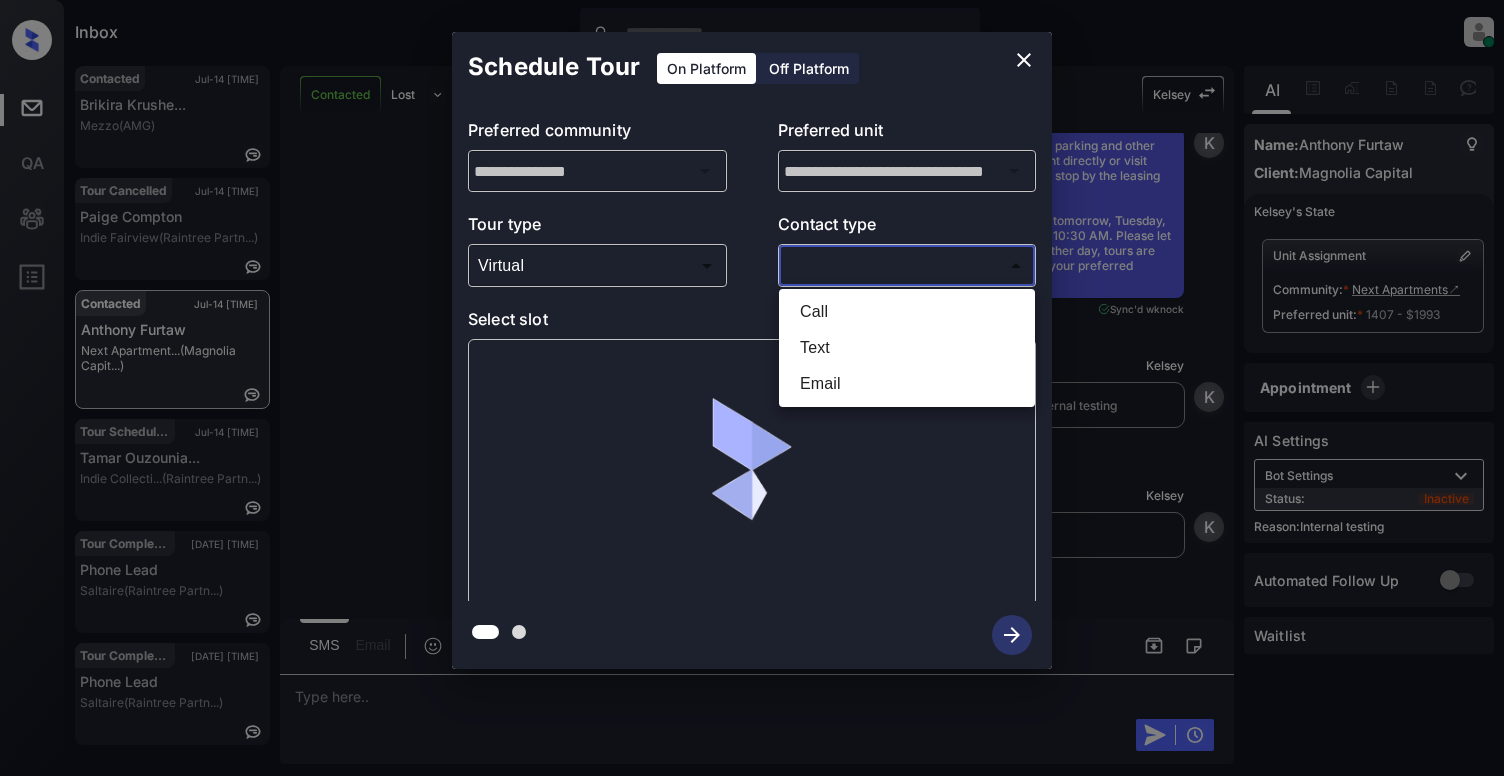 click on "Inbox Cynthia Montañez Online Set yourself   offline Set yourself   on break Profile Switch to  light  mode Sign out Contacted Jul-14 02:09 pm   Brikira Krushe... Mezzo  (AMG) Tour Cancelled Jul-14 02:10 pm   Paige Compton Indie Fairview  (Raintree Partn...) Contacted Jul-14 02:27 pm   Anthony Furtaw Next Apartment...  (Magnolia Capit...) Tour Scheduled Jul-14 02:30 pm   Tamar Ouzounia... Indie Collecti...  (Raintree Partn...) Tour Completed Jul-14 02:31 pm   Phone Lead Saltaire  (Raintree Partn...) Tour Completed Jul-14 02:31 pm   Phone Lead Saltaire  (Raintree Partn...) Contacted Lost Lead Sentiment: Angry Upon sliding the acknowledgement:  Lead will move to lost stage. * ​ SMS and call option will be set to opt out. AFM will be turned off for the lead. Kelsey New Message Agent Lead created via webhook in Inbound stage. Jul 14, 2025 02:13 pm A New Message Zuma Lead transferred to leasing agent: kelsey Jul 14, 2025 02:13 pm  Sync'd w  knock Z New Message Agent AFM Request sent to Kelsey. A New Message A K" at bounding box center (752, 388) 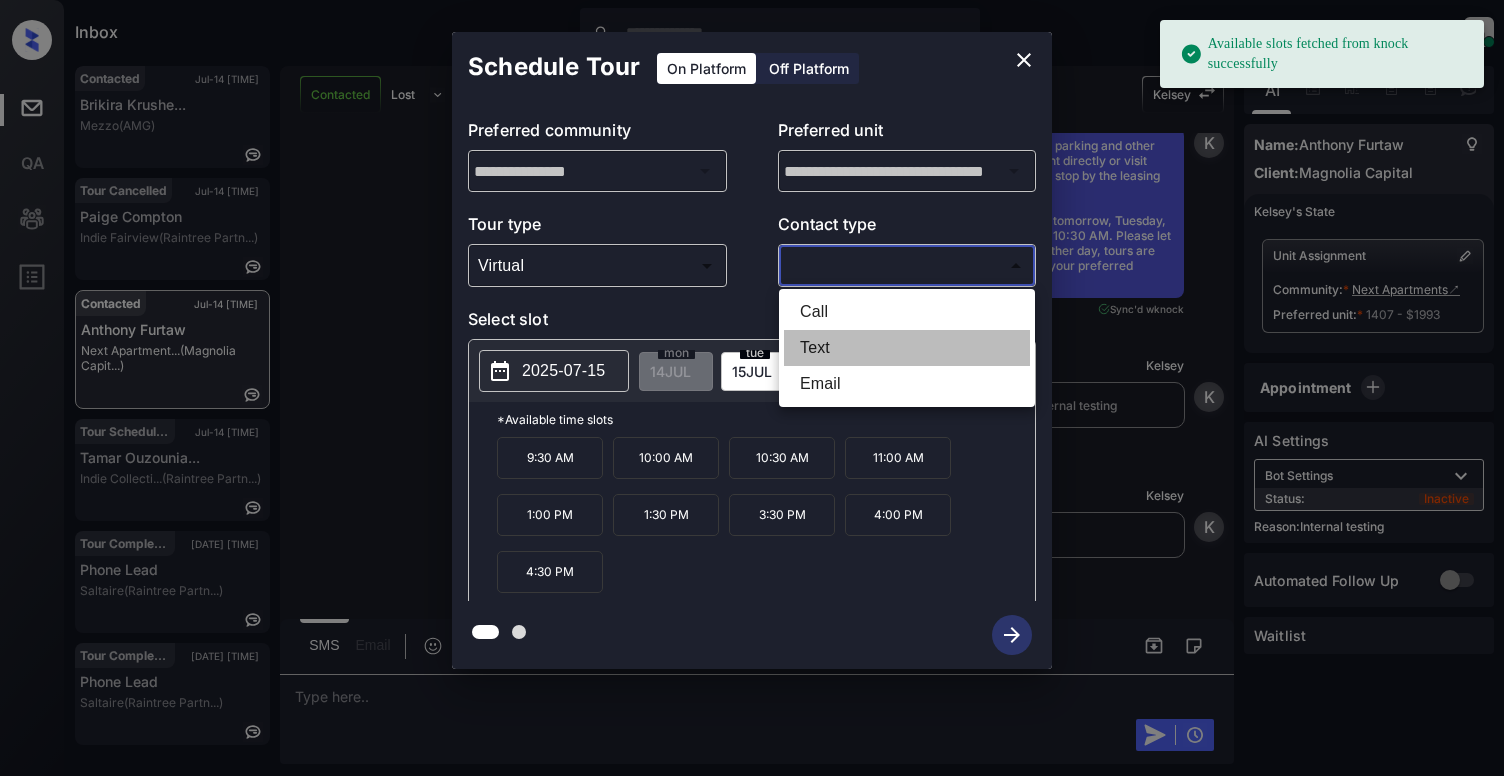 click on "Text" at bounding box center (907, 348) 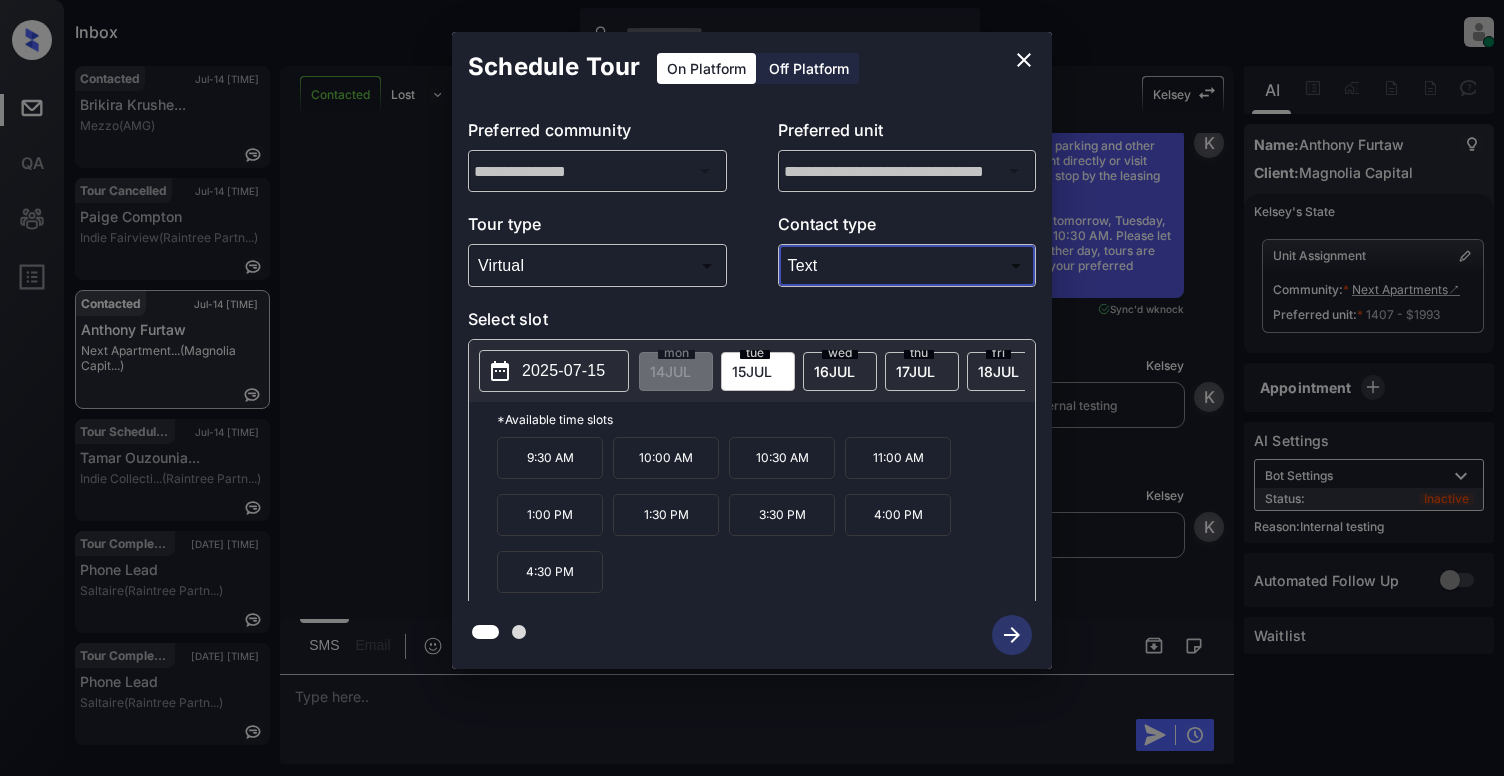 click on "10:30 AM" at bounding box center (782, 458) 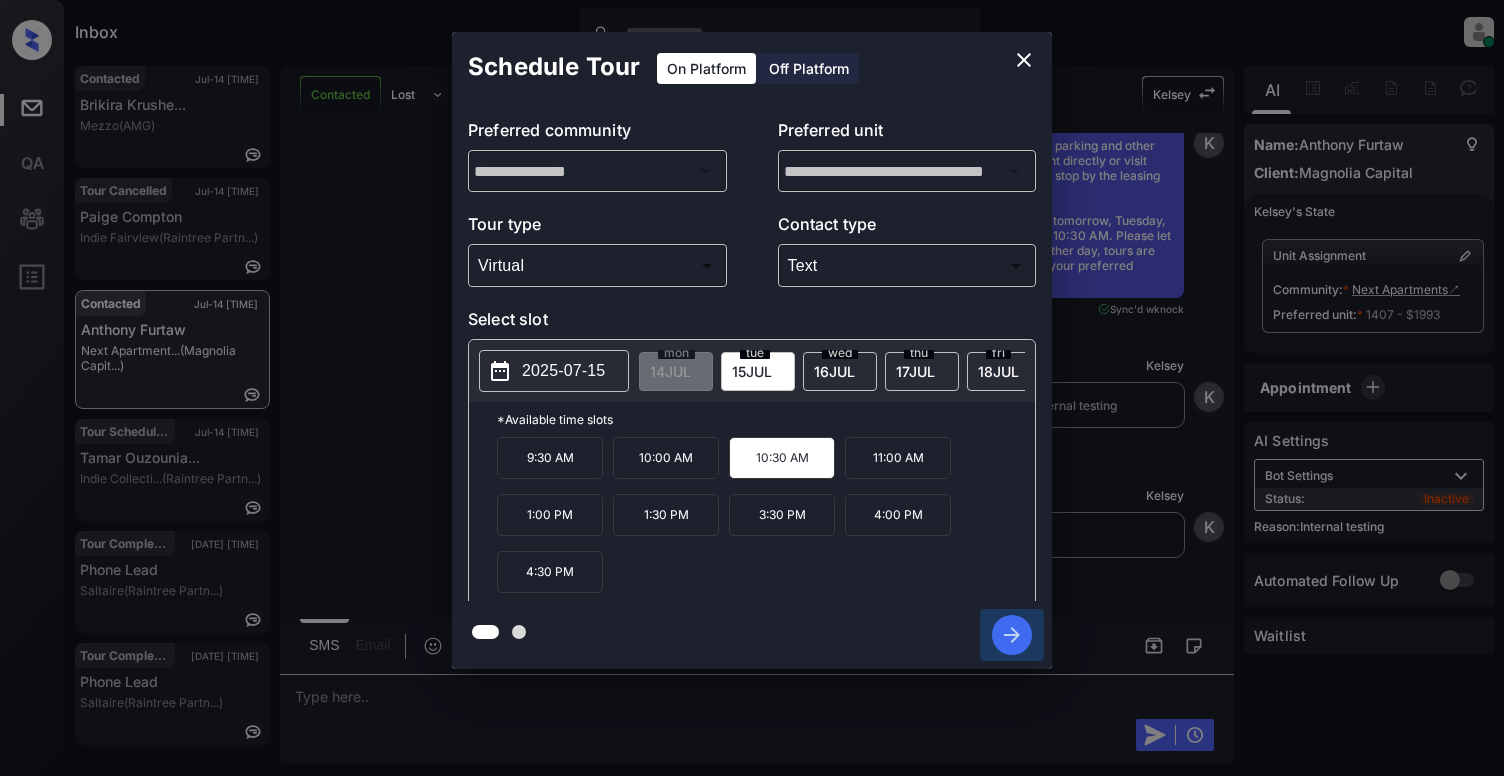 click 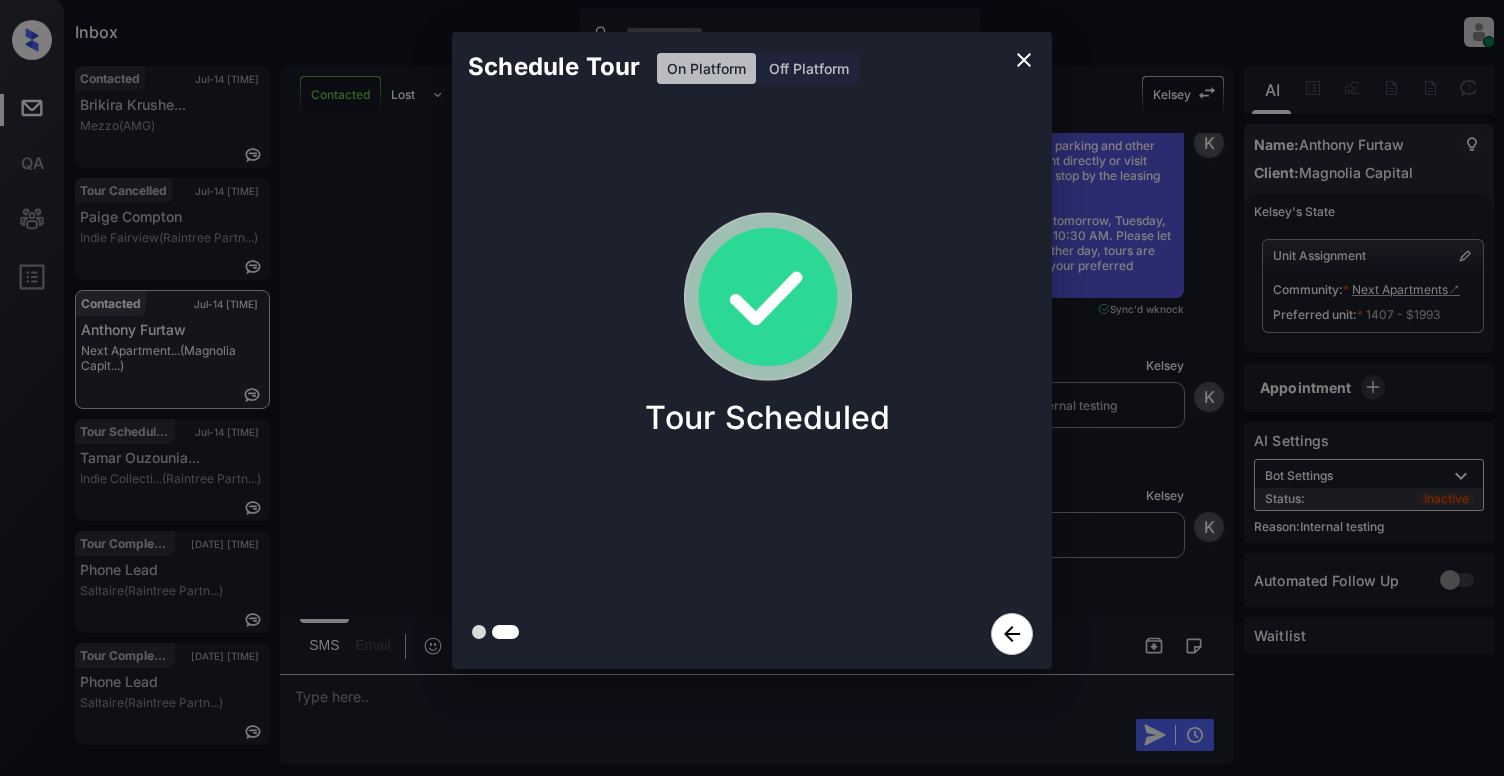 click 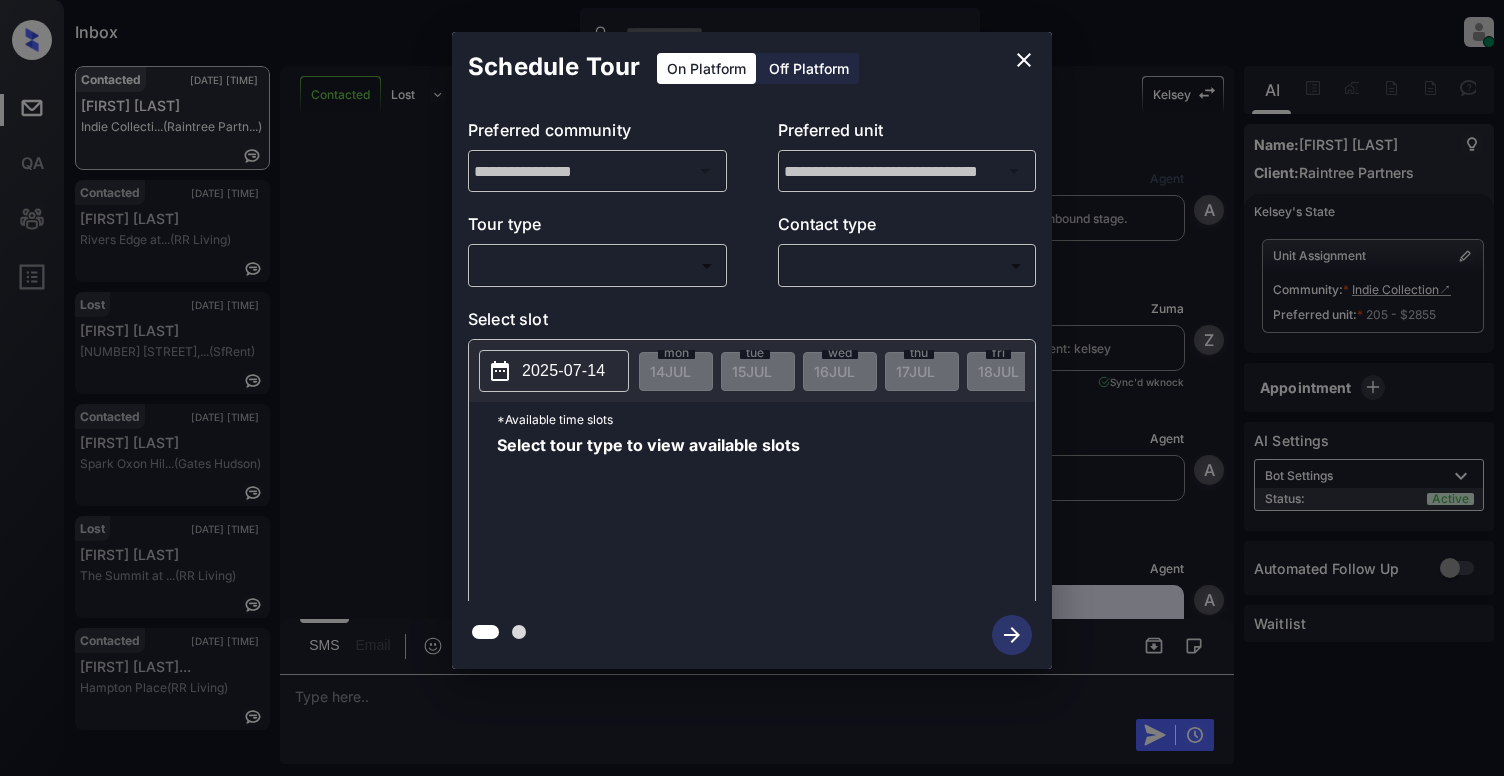 scroll, scrollTop: 0, scrollLeft: 0, axis: both 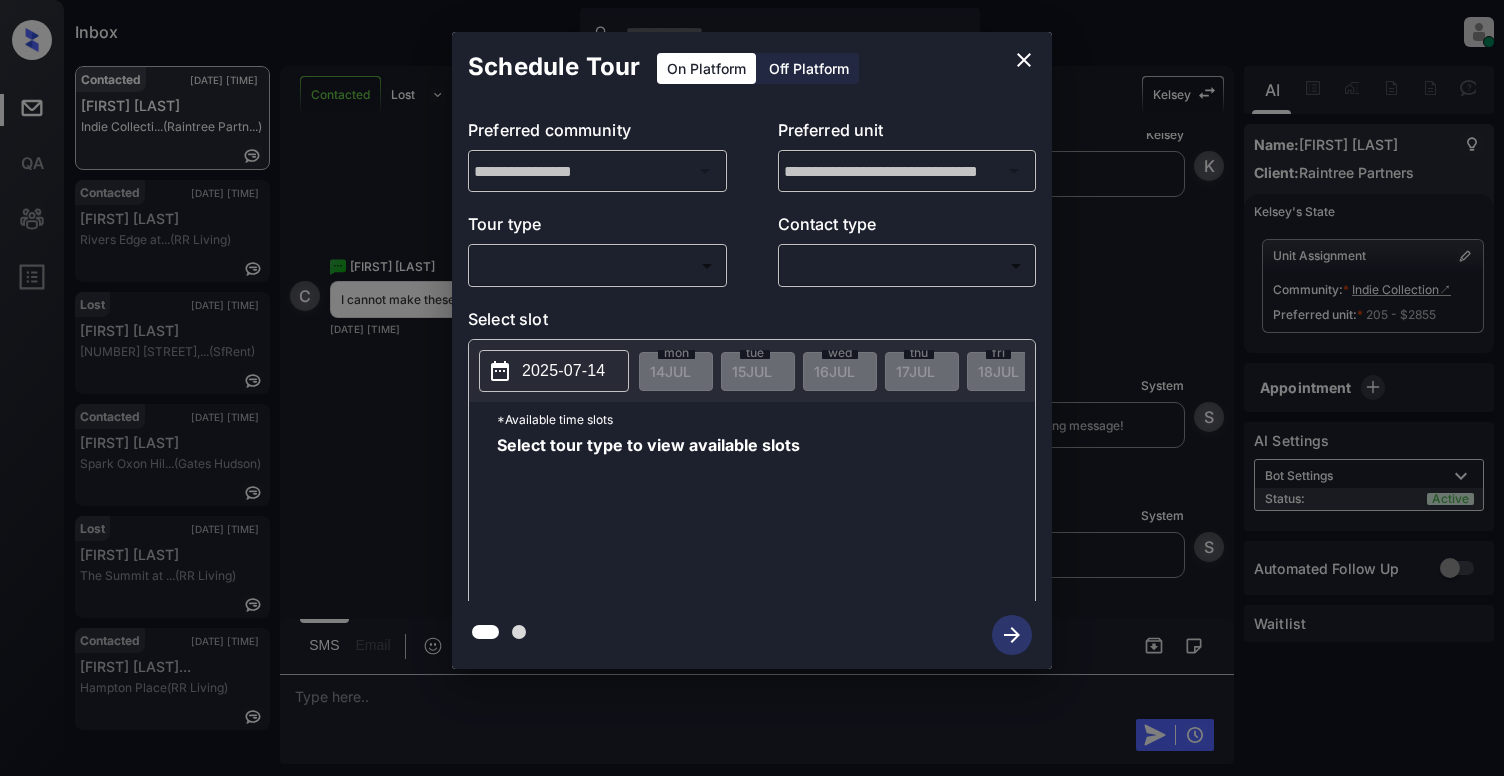 click on "Inbox [NAME] Online Set yourself   offline Set yourself   on break Profile Switch to  light  mode Sign out Contacted [DATE] [TIME]   [NAME] [NAME]  (Raintree Partn...) Contacted [DATE] [TIME]   [FIRST] [LAST] [NAME] at...  (RR Living) Lost [DATE] [TIME]   [FIRST] [LAST] [NUMBER] [STREET],...  (SfRent) Contacted [DATE] [TIME]   [FIRST] [LAST] [NAME] Hil...  (Gates Hudson) Lost [DATE] [TIME]   [NAME] [LAST] The Summit at ...  (RR Living) Contacted [FIRST] [LAST]... Hampton Place  (RR Living) Contacted Lost Lead Sentiment: Angry Upon sliding the acknowledgement:  Lead will move to lost stage. * ​ SMS and call option will be set to opt out. AFM will be turned off for the lead. [NAME] New Message Agent Lead created via webhook in Inbound stage. [DATE] [TIME] A New Message [NAME] Lead transferred to leasing agent: [NAME] [DATE] [TIME]  Sync'd w  knock [NAME] New Message Agent AFM Request sent to [NAME]. [DATE] [TIME] A New Message Agent Notes A [NAME]" at bounding box center (752, 388) 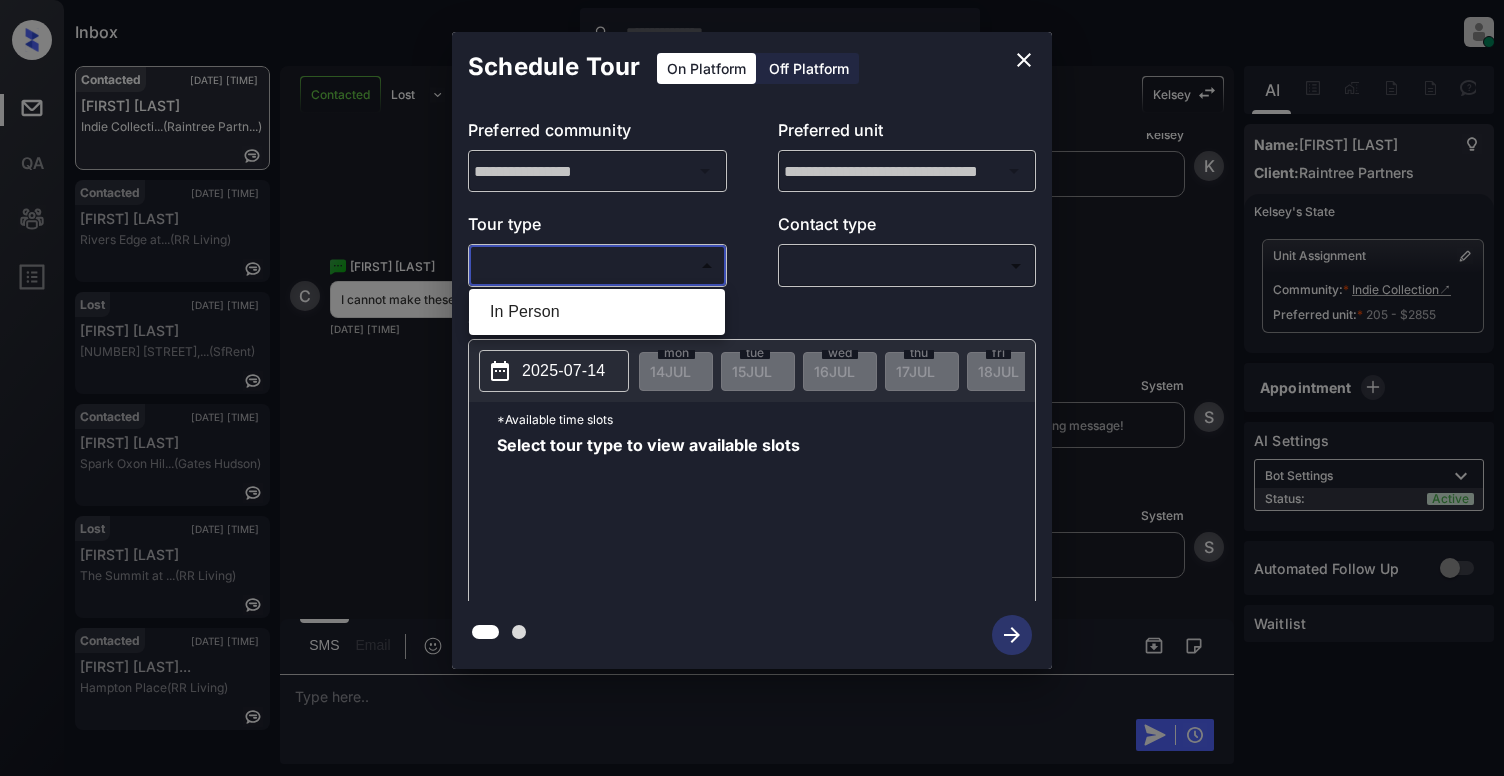 click on "In Person" at bounding box center (597, 312) 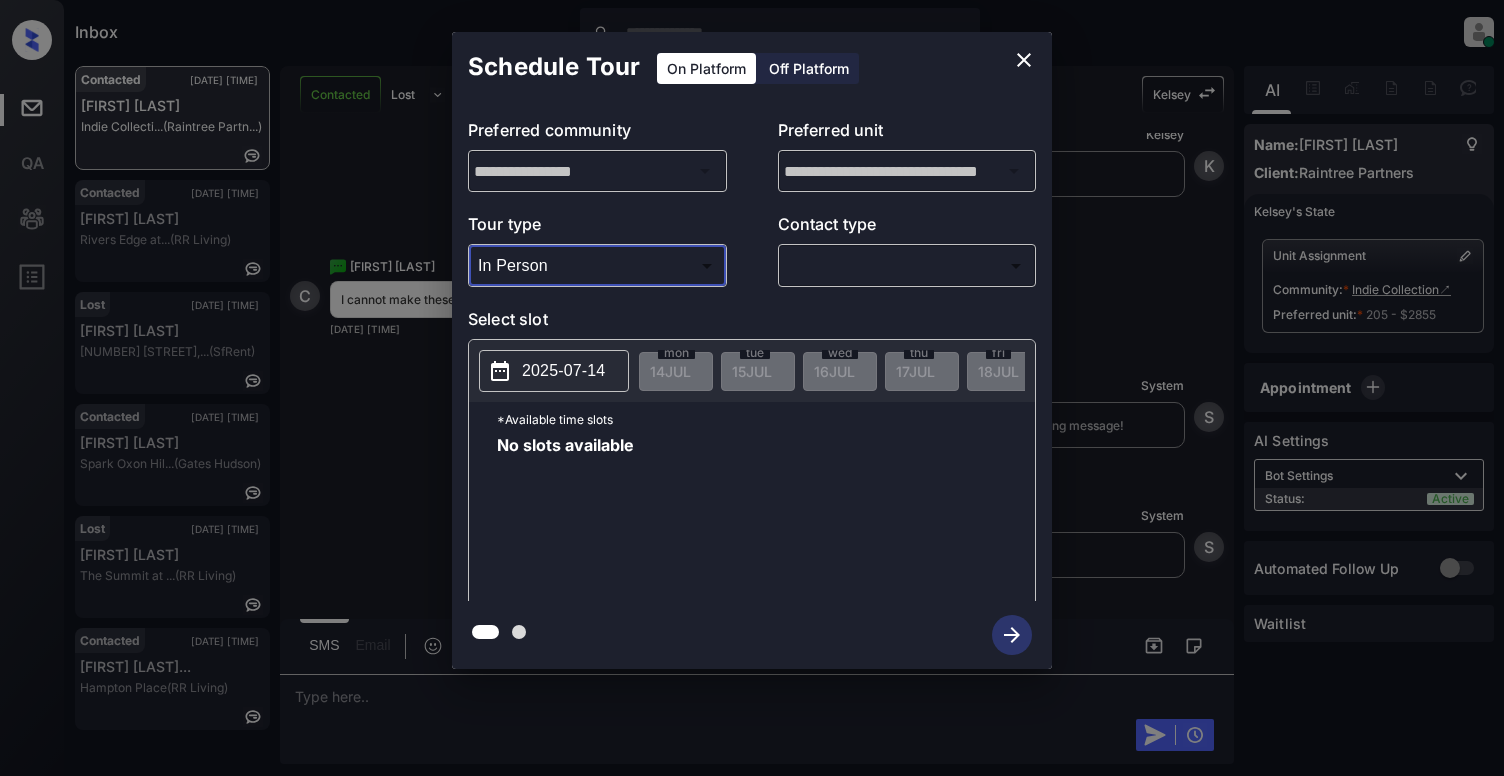 type on "********" 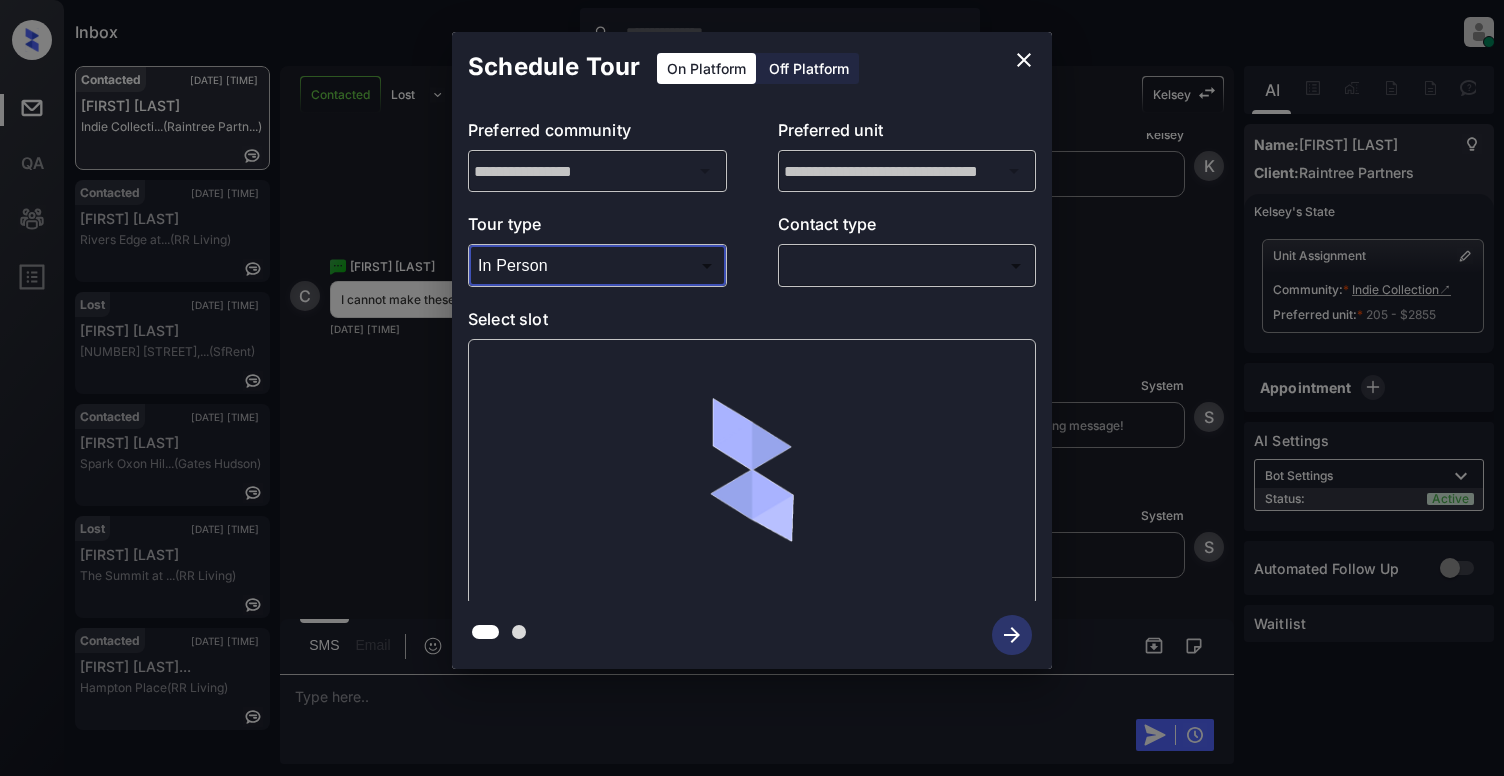 click on "Inbox Cynthia Montañez Online Set yourself   offline Set yourself   on break Profile Switch to  light  mode Sign out Contacted Jul-14 02:34 pm   Cathy Chu Indie Collecti...  (Raintree Partn...) Contacted Jul-14 02:35 pm   Eshaal Akhtar Rivers Edge at...  (RR Living) Lost Jul-14 02:38 pm   Erika McDavid 2210 10th Ave,...  (SfRent) Contacted Jul-14 02:39 pm   Mighty Dwayne Spark Oxon Hil...  (Gates Hudson) Lost Jul-14 02:39 pm   Anya Knox The Summit at ...  (RR Living) Contacted Jul-14 02:41 pm   Jimmie Mccollu... Hampton Place  (RR Living) Contacted Lost Lead Sentiment: Angry Upon sliding the acknowledgement:  Lead will move to lost stage. * ​ SMS and call option will be set to opt out. AFM will be turned off for the lead. Kelsey New Message Agent Lead created via webhook in Inbound stage. Jul 09, 2025 02:09 pm A New Message Zuma Lead transferred to leasing agent: kelsey Jul 09, 2025 02:09 pm  Sync'd w  knock Z New Message Agent AFM Request sent to Kelsey. Jul 09, 2025 02:09 pm A New Message Agent Notes A K" at bounding box center [752, 388] 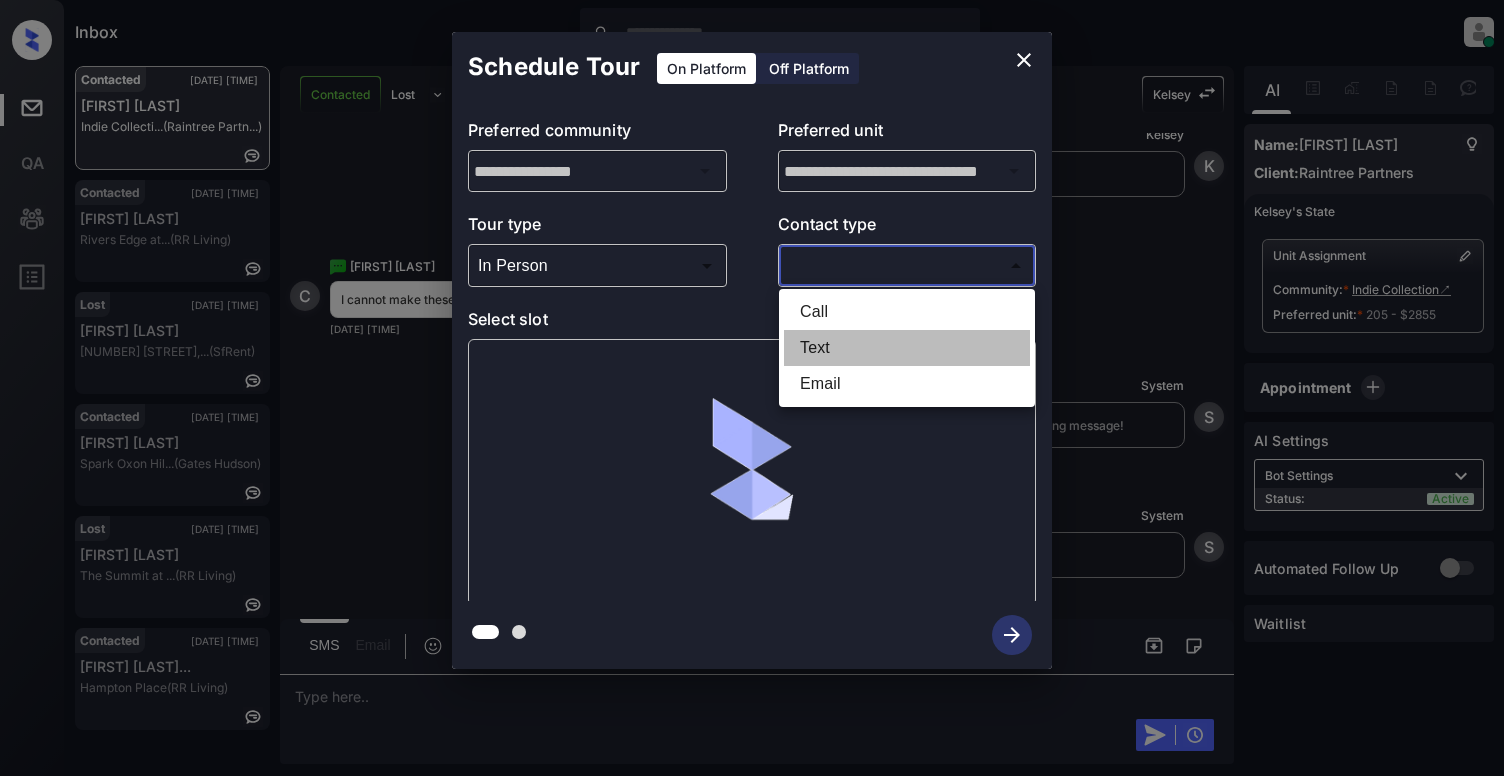 click on "Text" at bounding box center [907, 348] 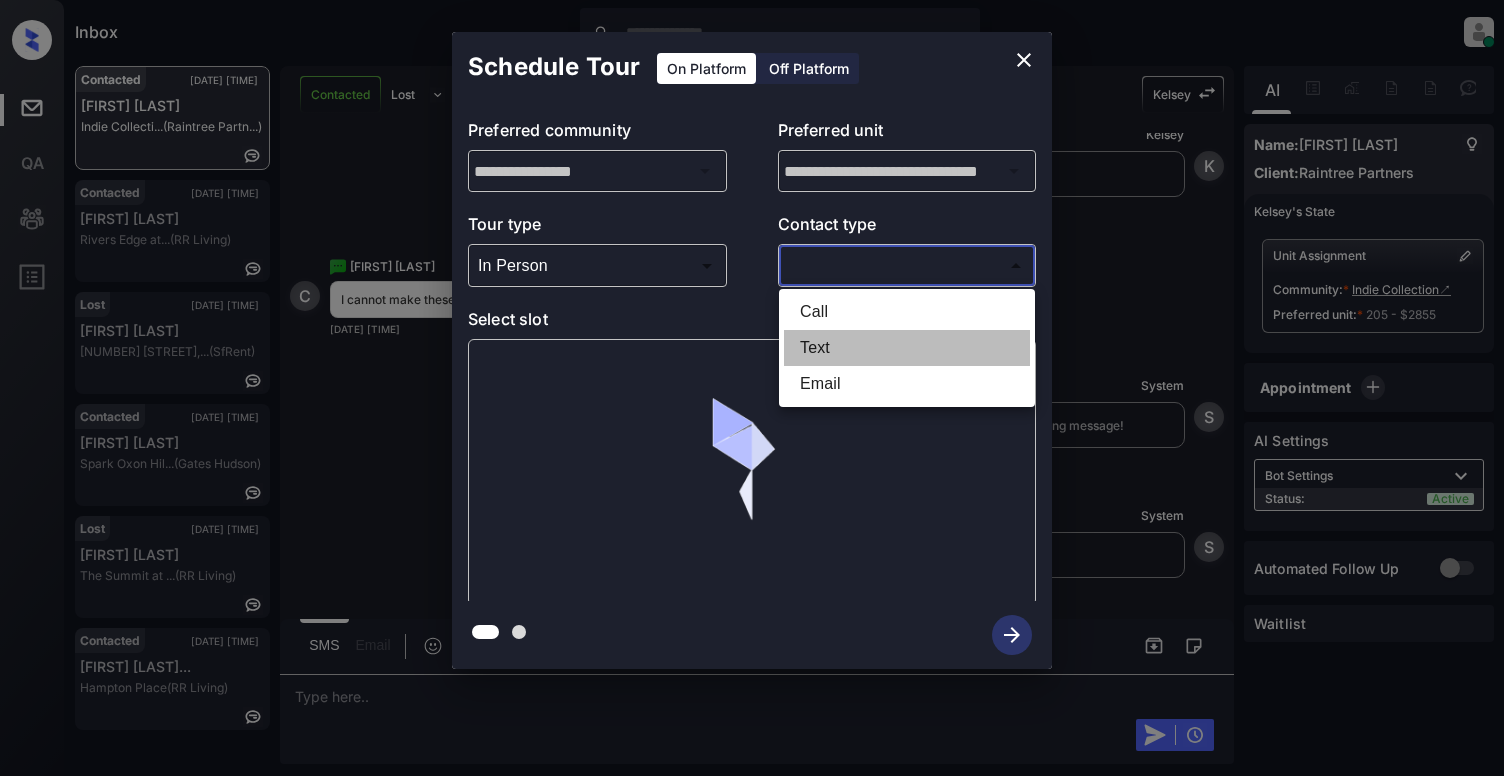 type on "****" 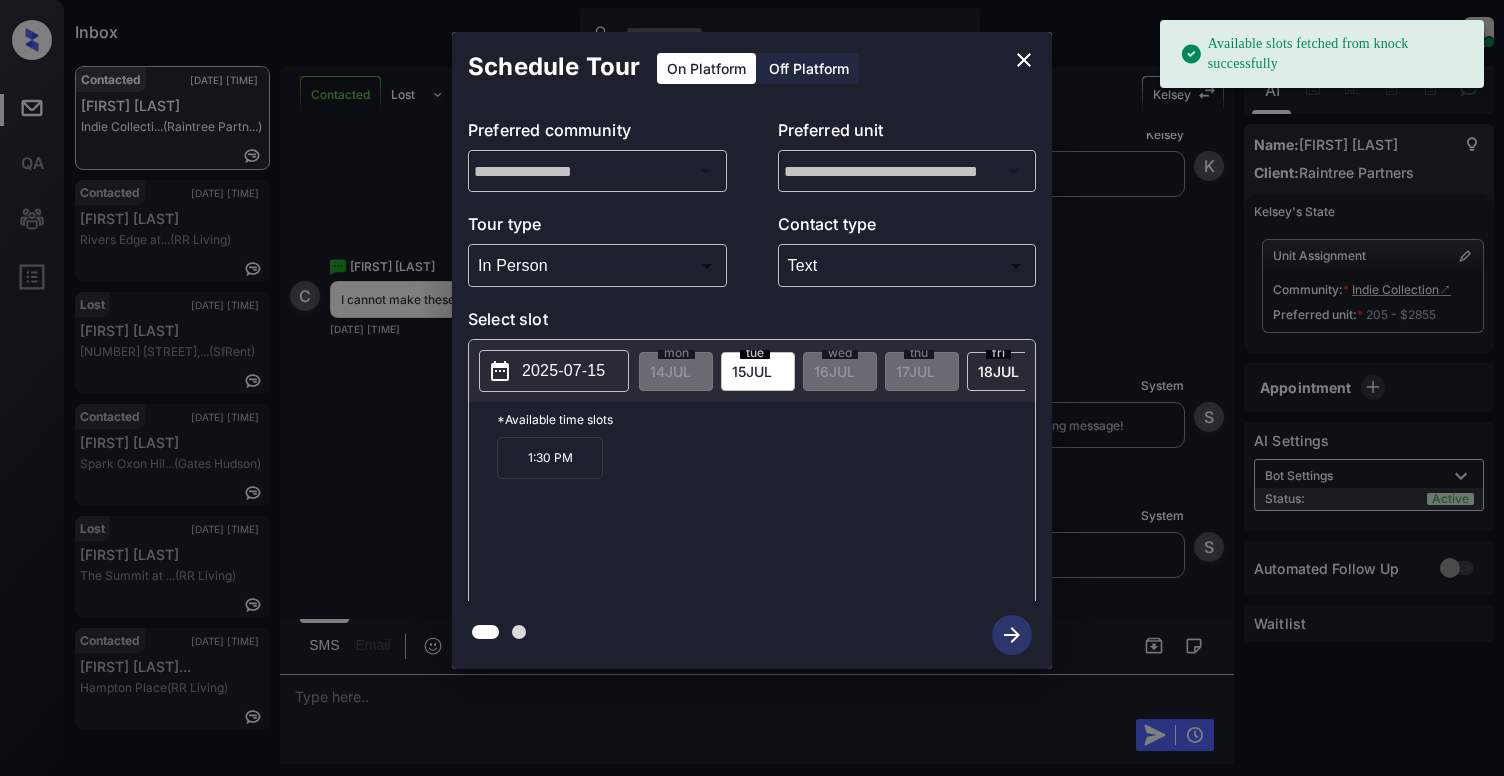 click on "2025-07-15" at bounding box center [563, 371] 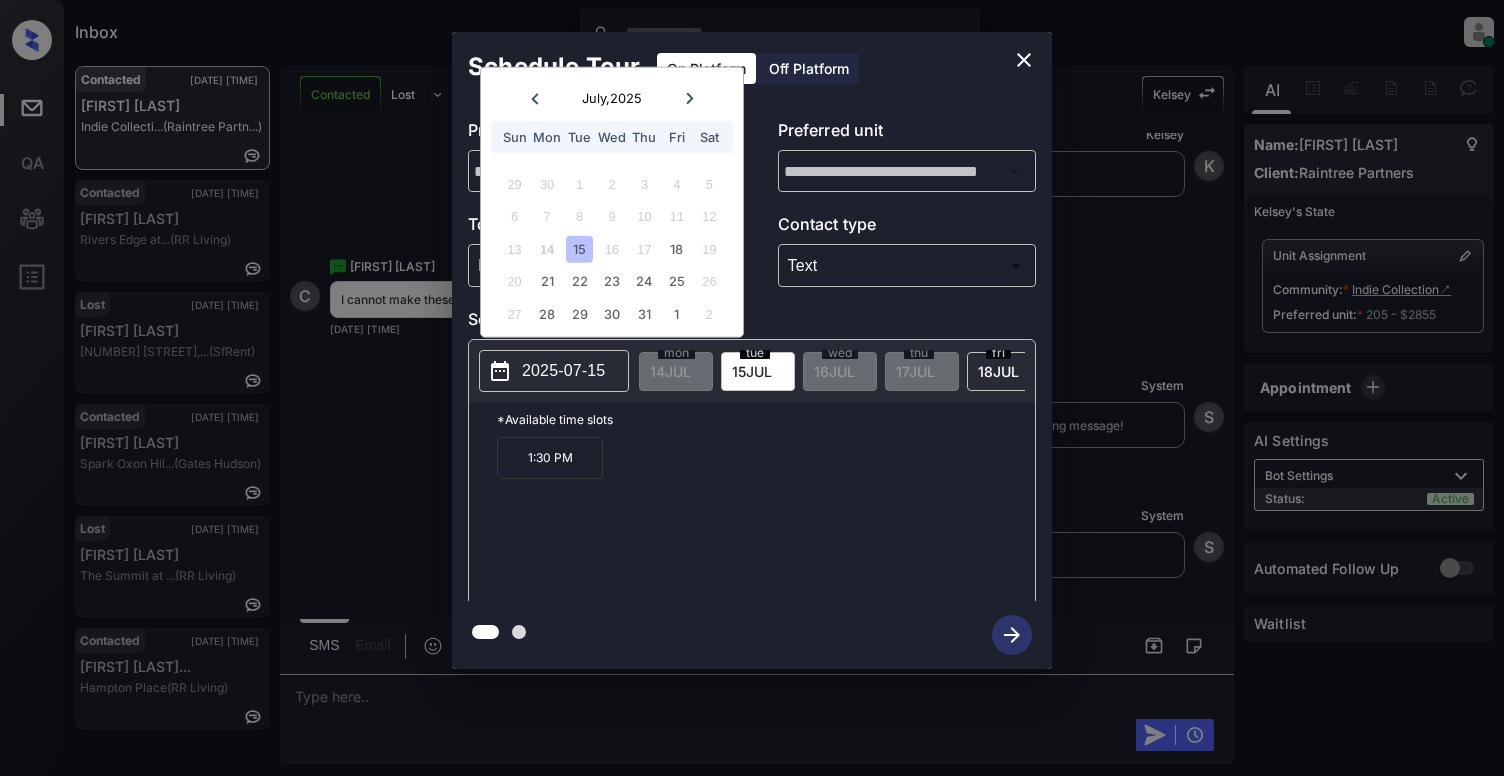 click 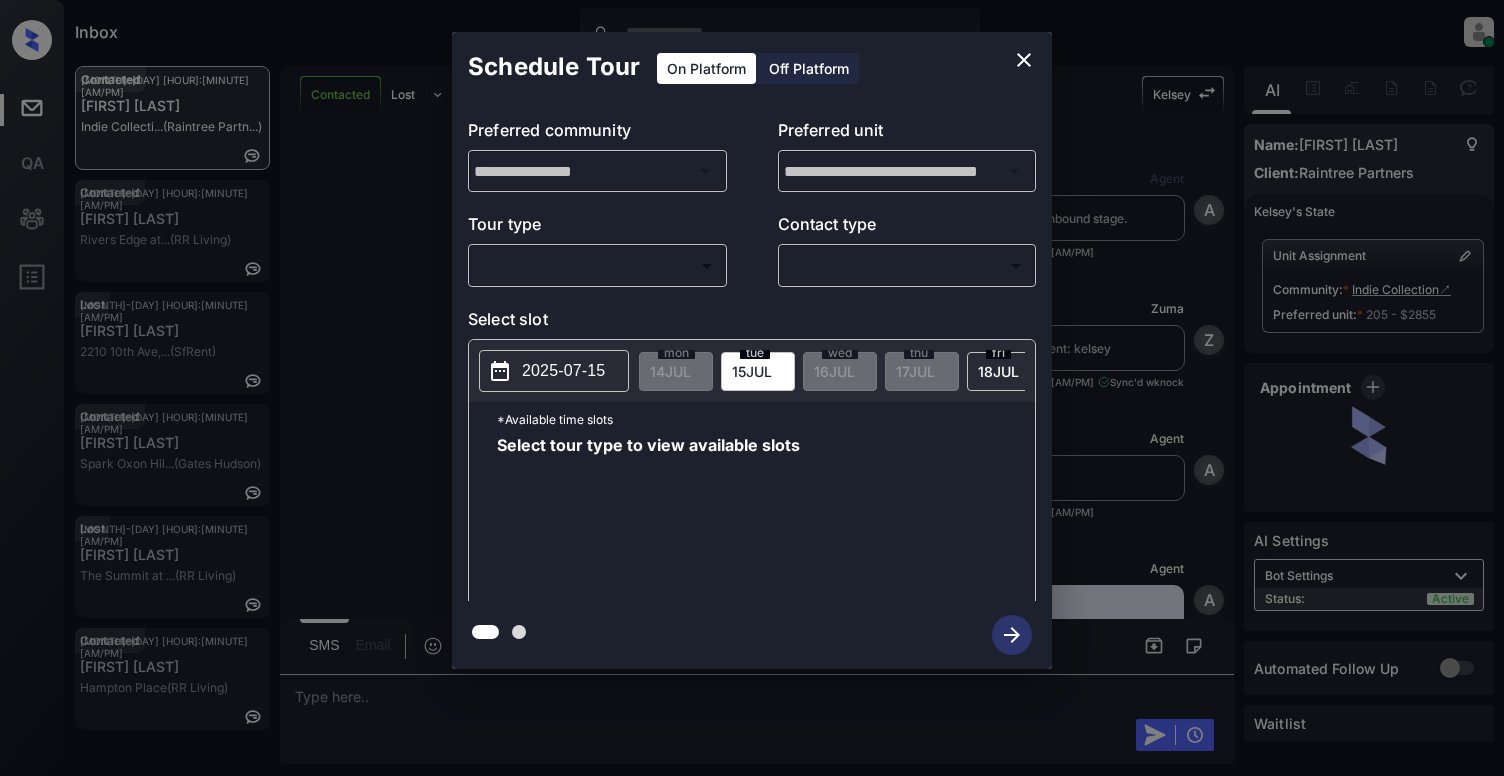 scroll, scrollTop: 0, scrollLeft: 0, axis: both 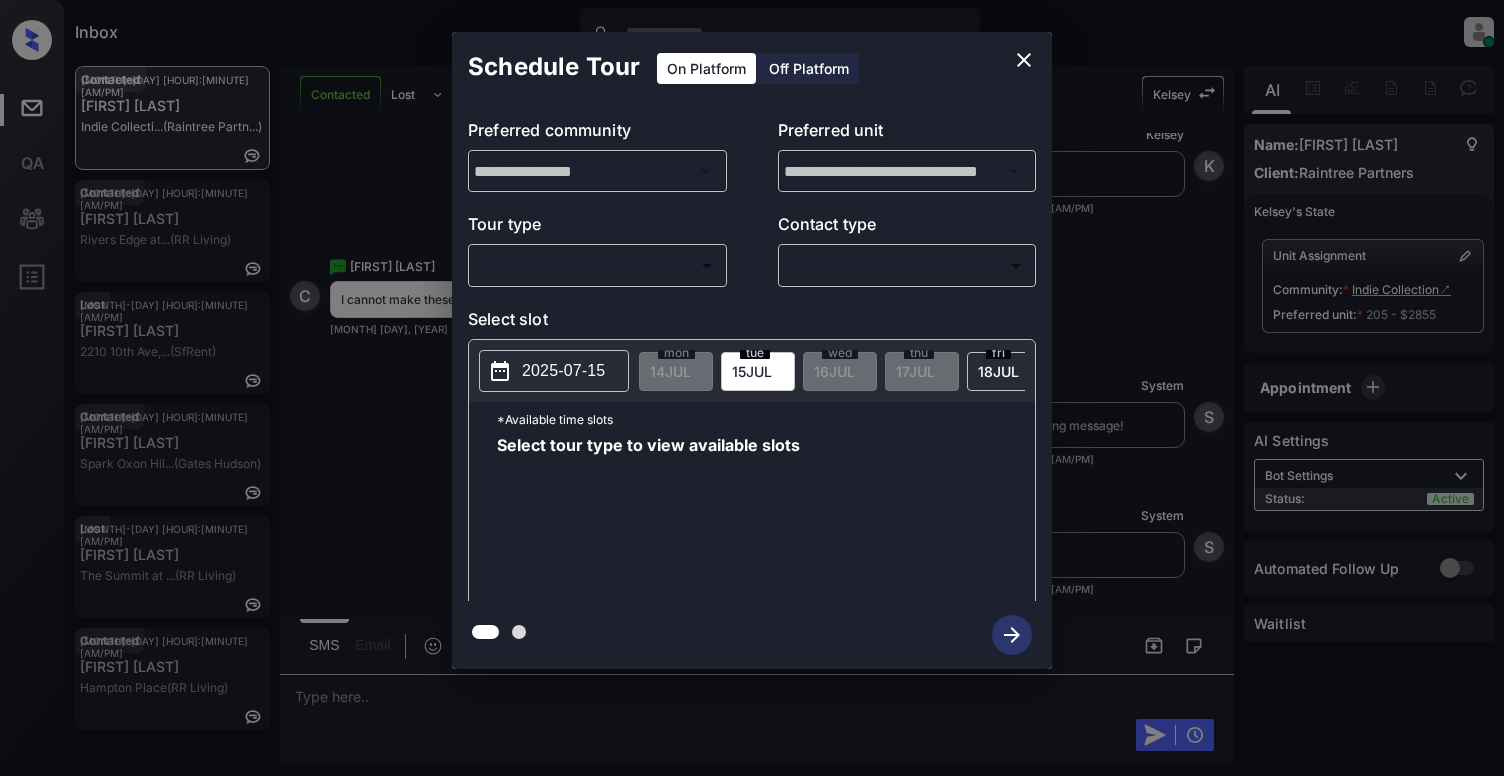 click on "Tour type ​ ​" at bounding box center (597, 249) 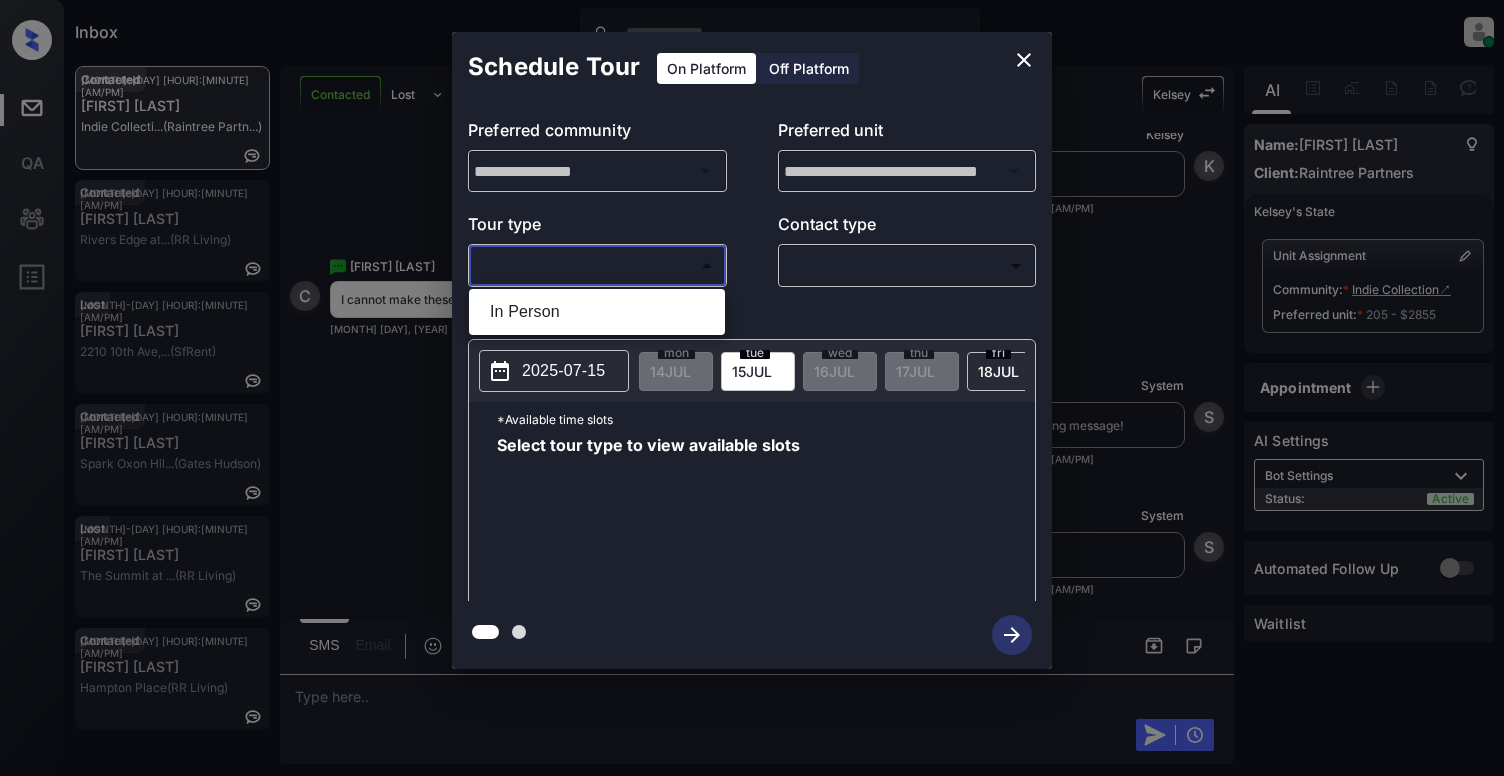 click on "In Person" at bounding box center (597, 312) 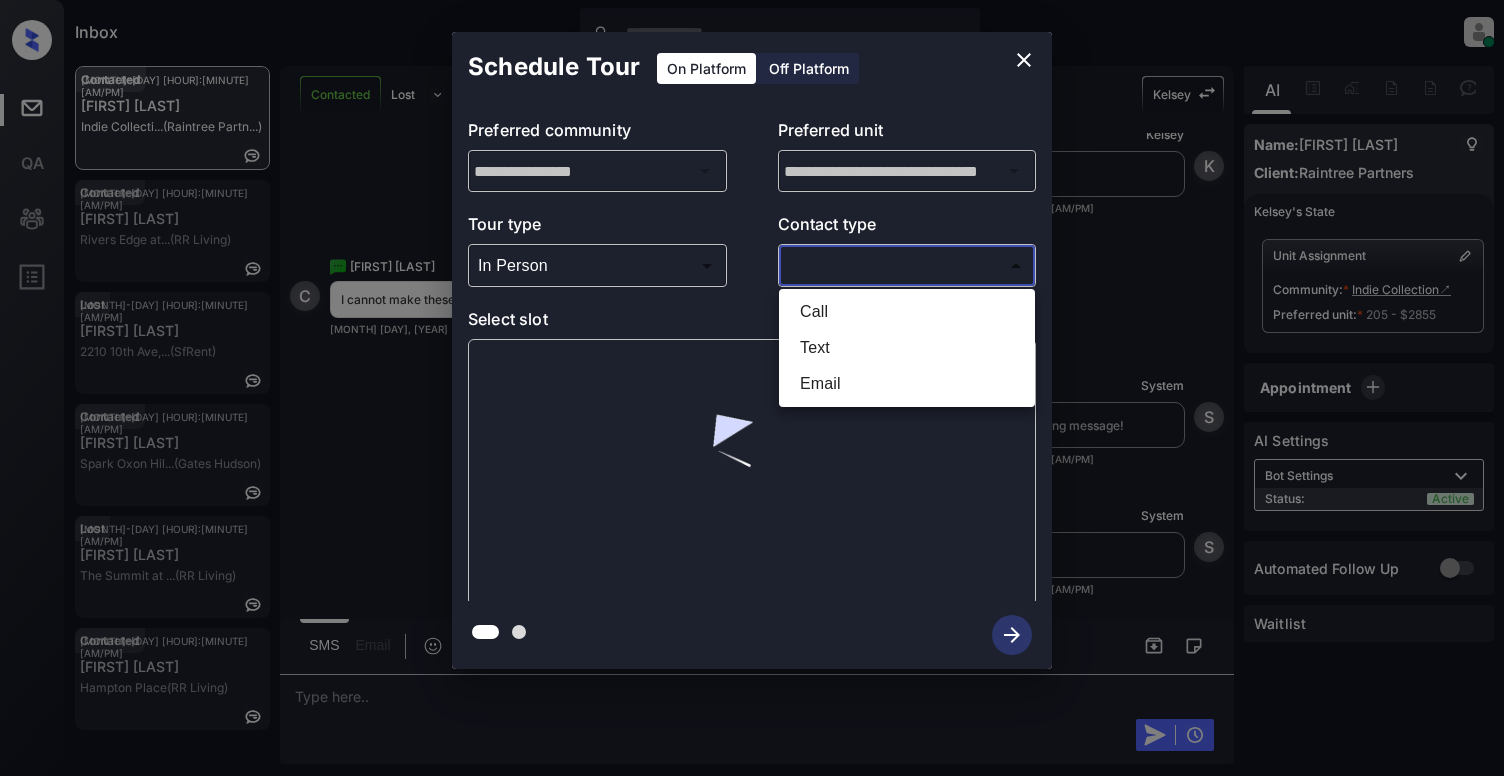 click on "Inbox Cynthia Montañez Online Set yourself   offline Set yourself   on break Profile Switch to  light  mode Sign out Contacted Jul-14 02:34 pm   Cathy Chu Indie Collecti...  (Raintree Partn...) Contacted Jul-14 02:35 pm   Eshaal Akhtar Rivers Edge at...  (RR Living) Lost Jul-14 02:38 pm   Erika McDavid 2210 10th Ave,...  (SfRent) Contacted Jul-14 02:39 pm   Mighty Dwayne Spark Oxon Hil...  (Gates Hudson) Lost Jul-14 02:39 pm   Anya Knox The Summit at ...  (RR Living) Contacted Jul-14 02:41 pm   Jimmie Mccollu... Hampton Place  (RR Living) Contacted Lost Lead Sentiment: Angry Upon sliding the acknowledgement:  Lead will move to lost stage. * ​ SMS and call option will be set to opt out. AFM will be turned off for the lead. Kelsey New Message Agent Lead created via webhook in Inbound stage. Jul 09, 2025 02:09 pm A New Message Zuma Lead transferred to leasing agent: kelsey Jul 09, 2025 02:09 pm  Sync'd w  knock Z New Message Agent AFM Request sent to Kelsey. Jul 09, 2025 02:09 pm A New Message Agent Notes A K" at bounding box center (752, 388) 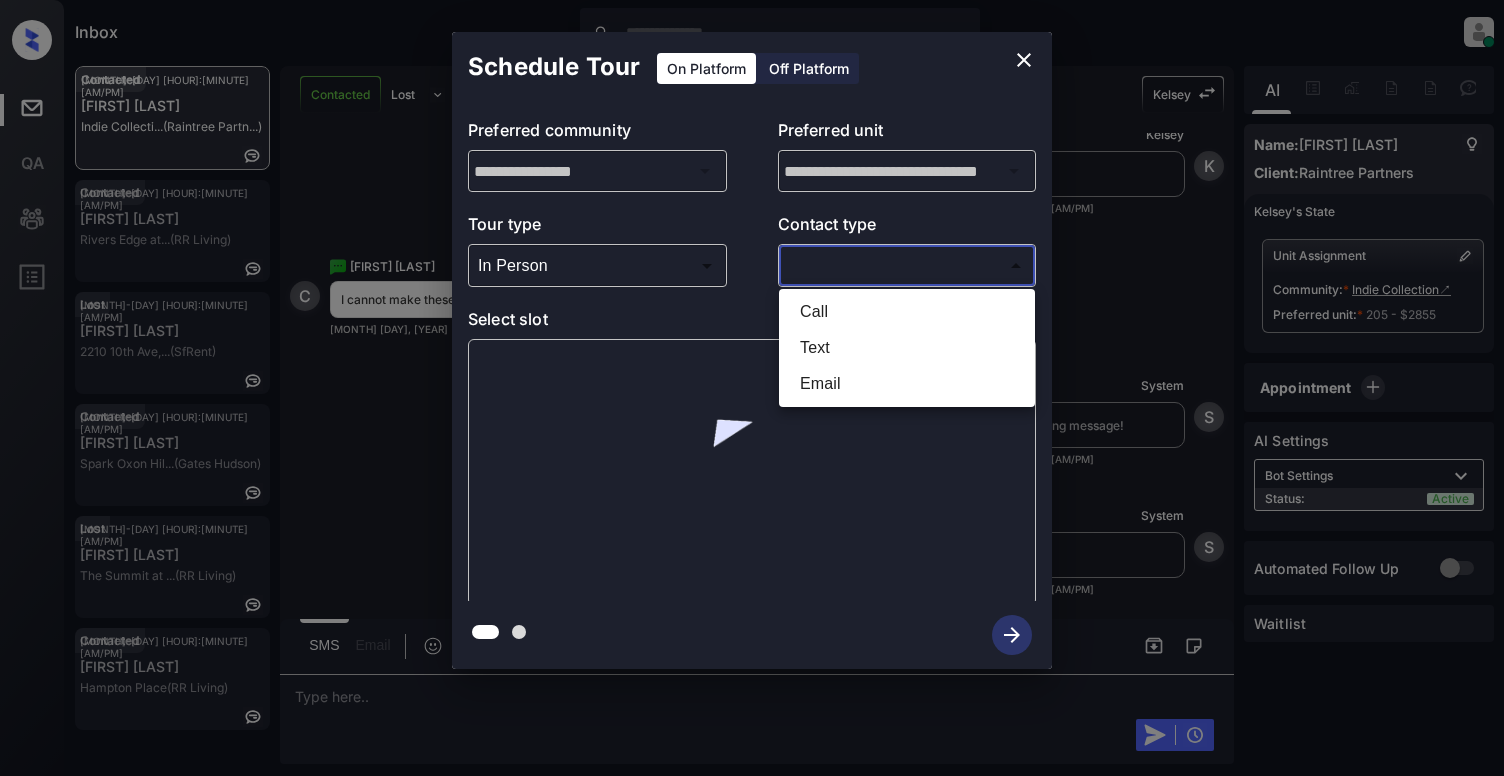 click on "Text" at bounding box center [907, 348] 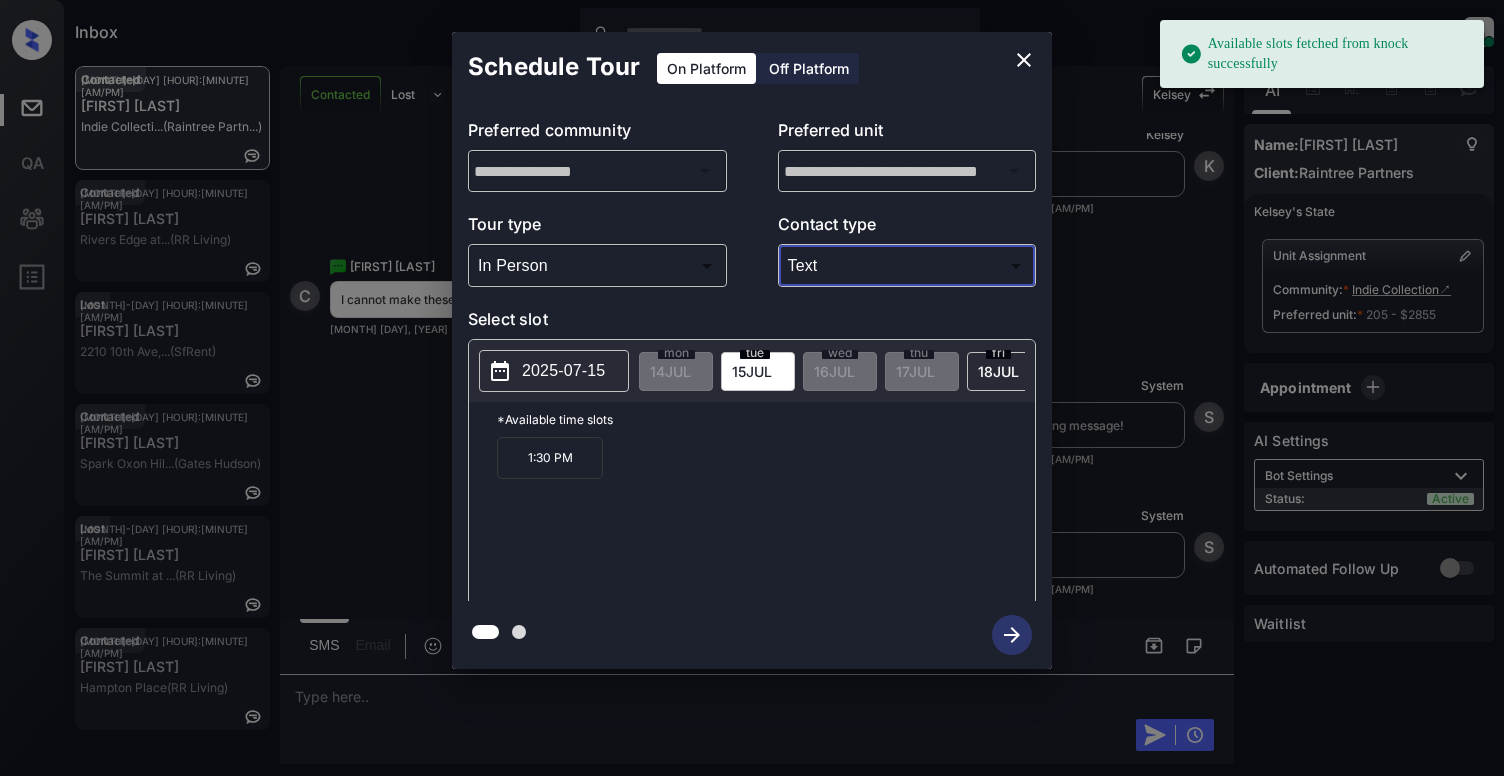 click on "2025-07-15" at bounding box center [563, 371] 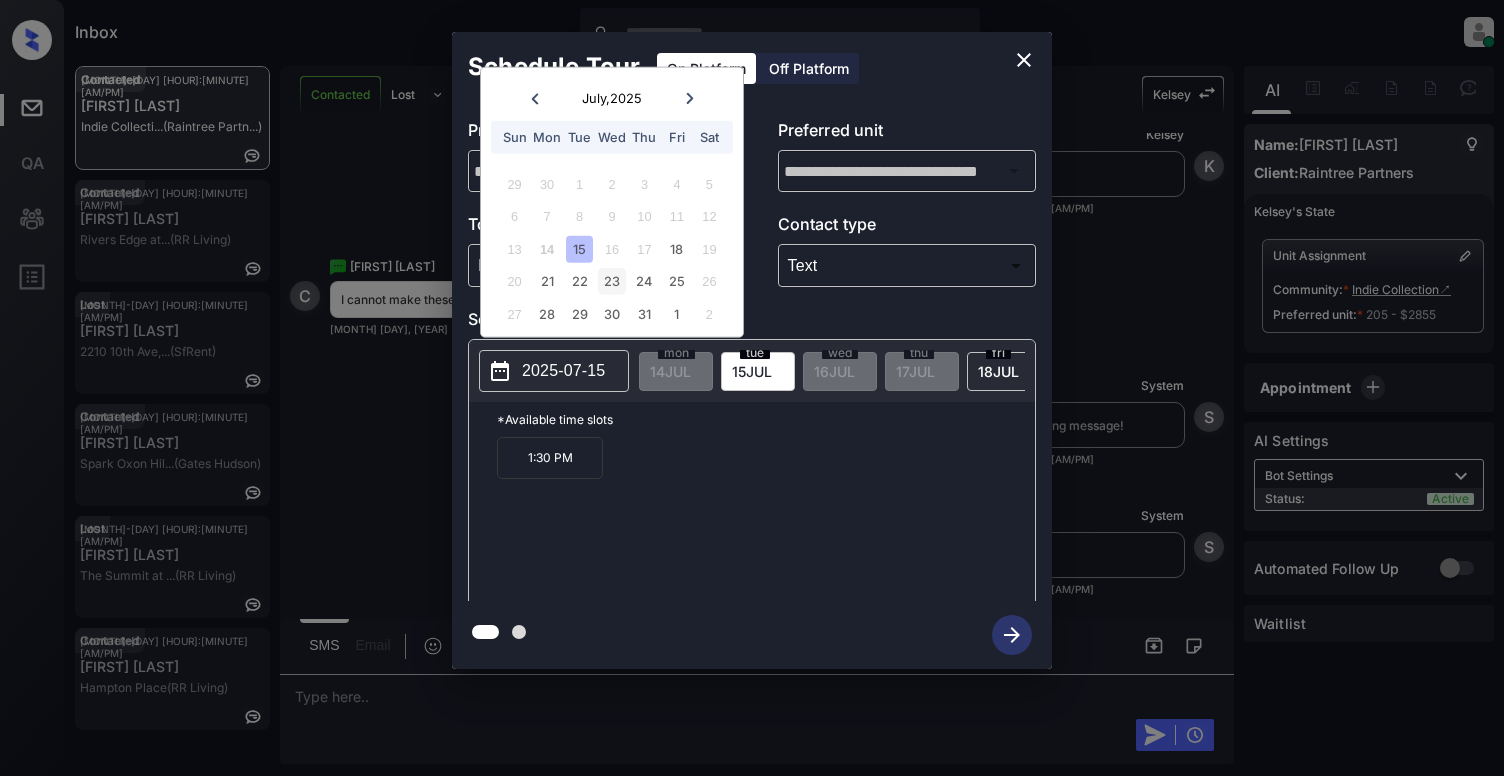 click on "23" at bounding box center [611, 281] 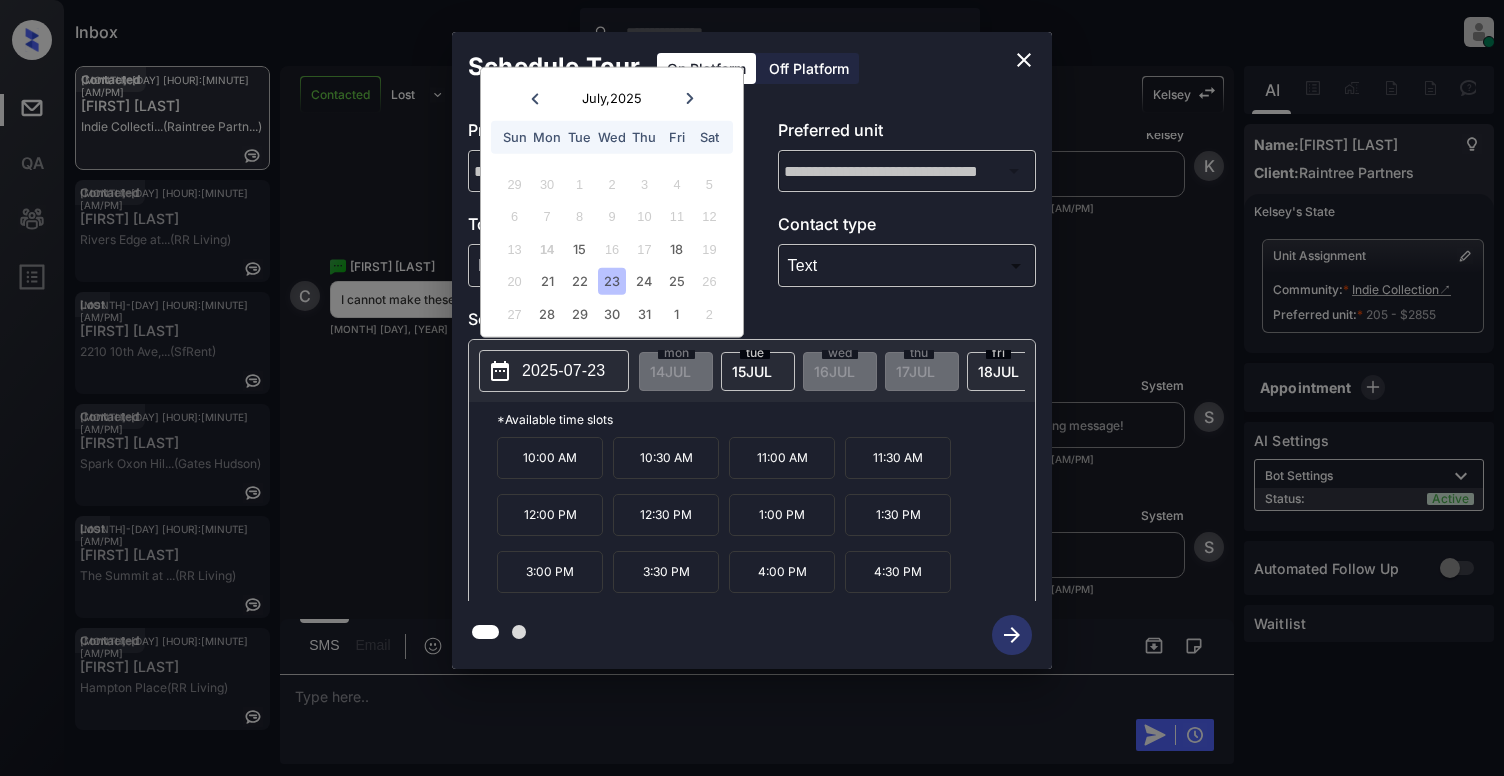 click 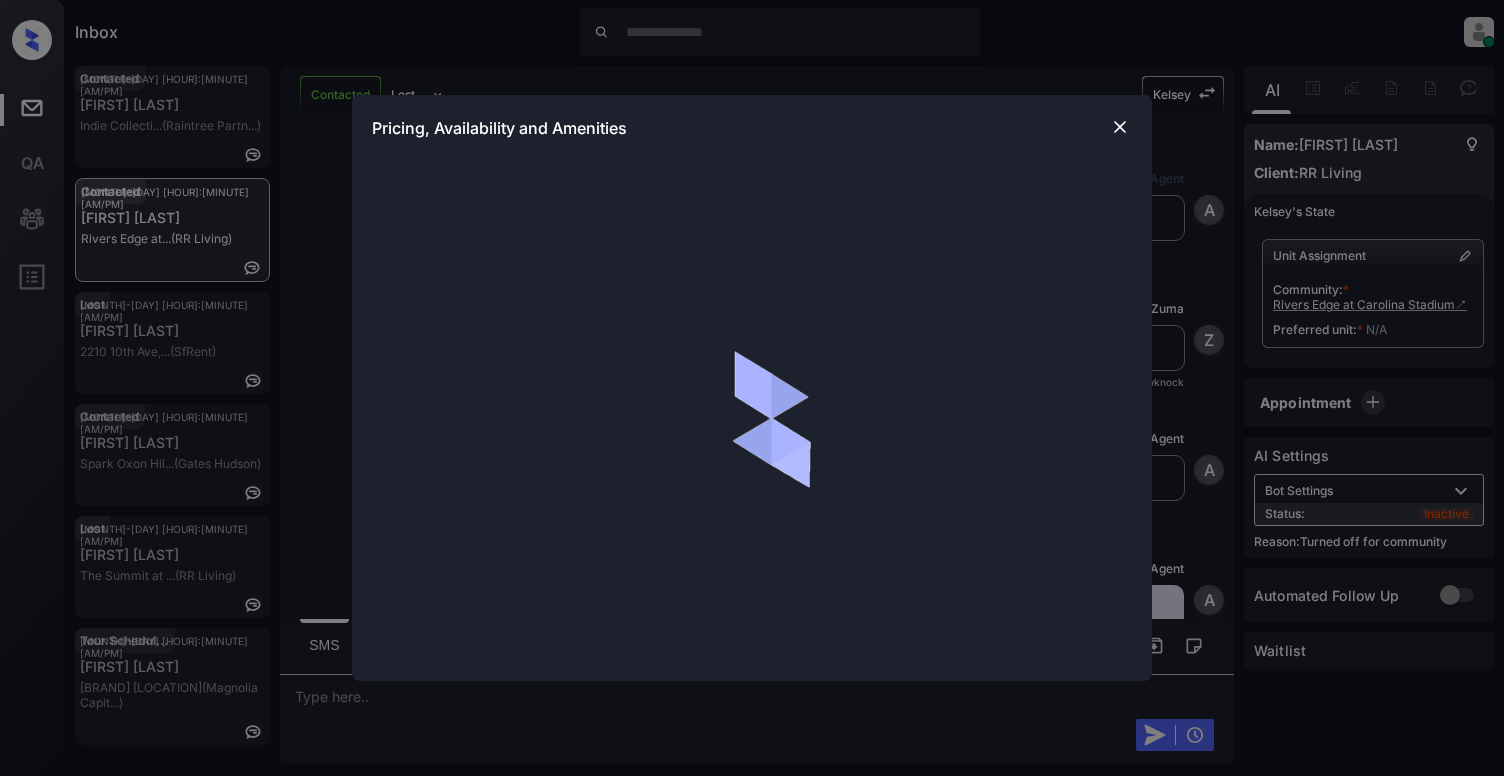 scroll, scrollTop: 0, scrollLeft: 0, axis: both 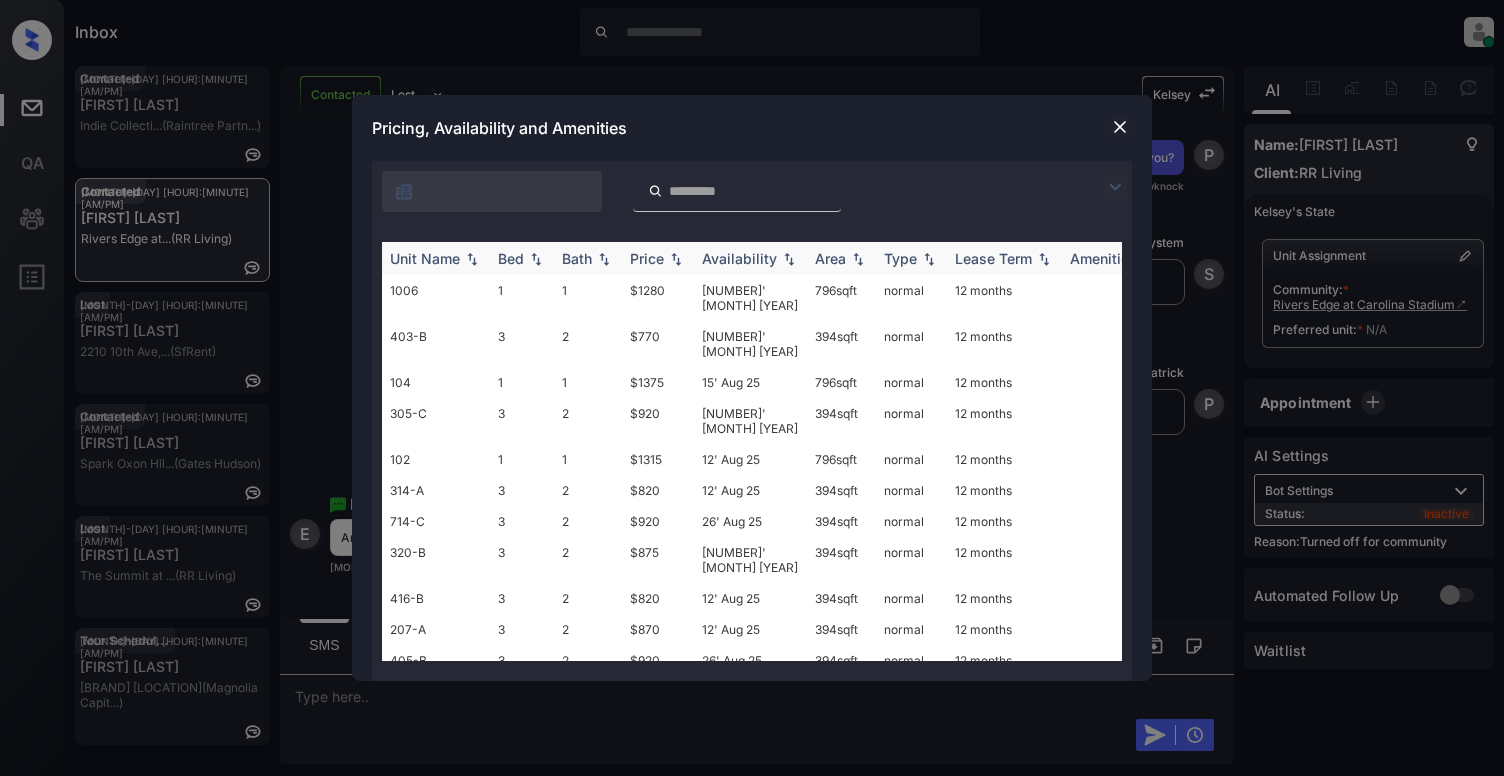 click at bounding box center [536, 259] 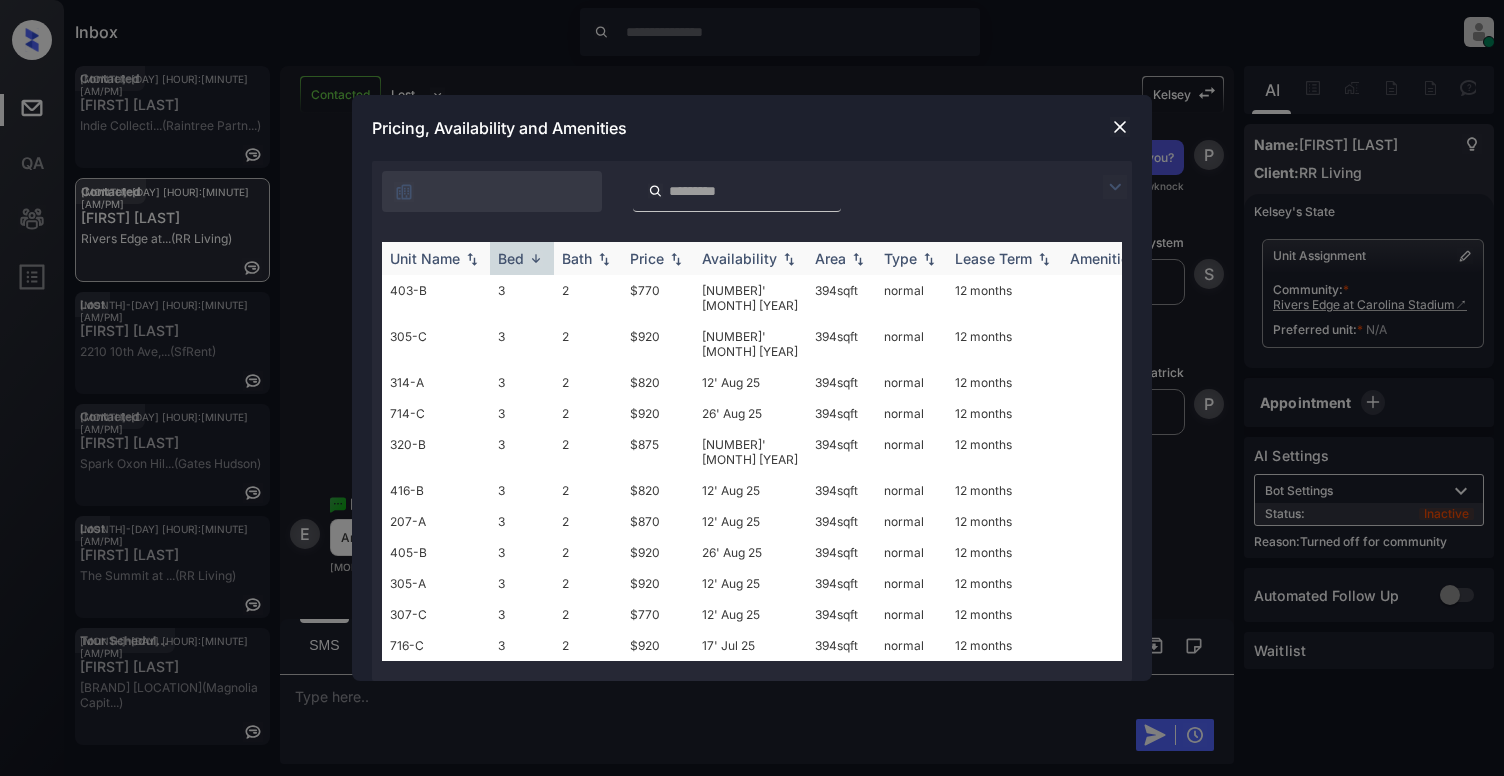 click at bounding box center [536, 258] 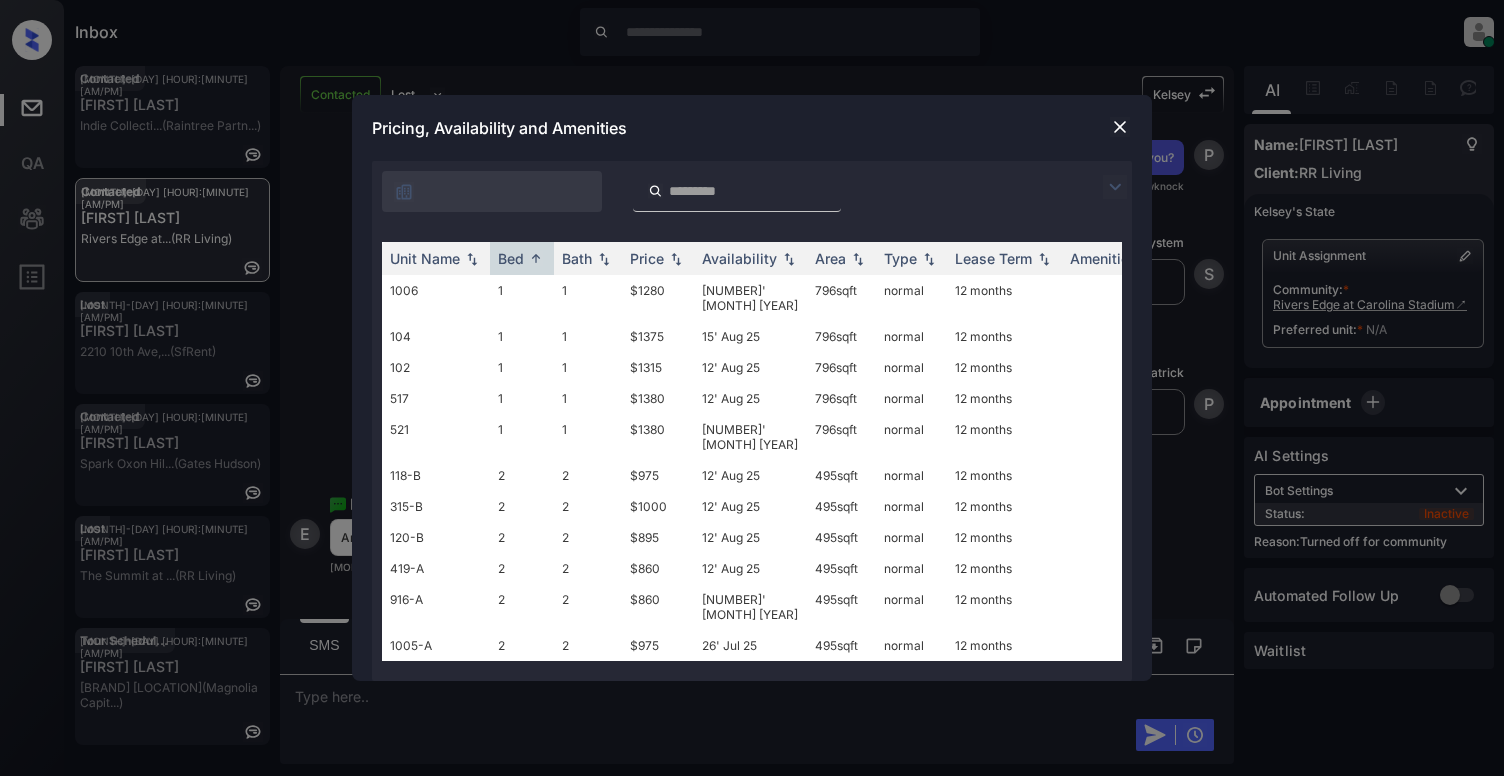 scroll, scrollTop: 266, scrollLeft: 0, axis: vertical 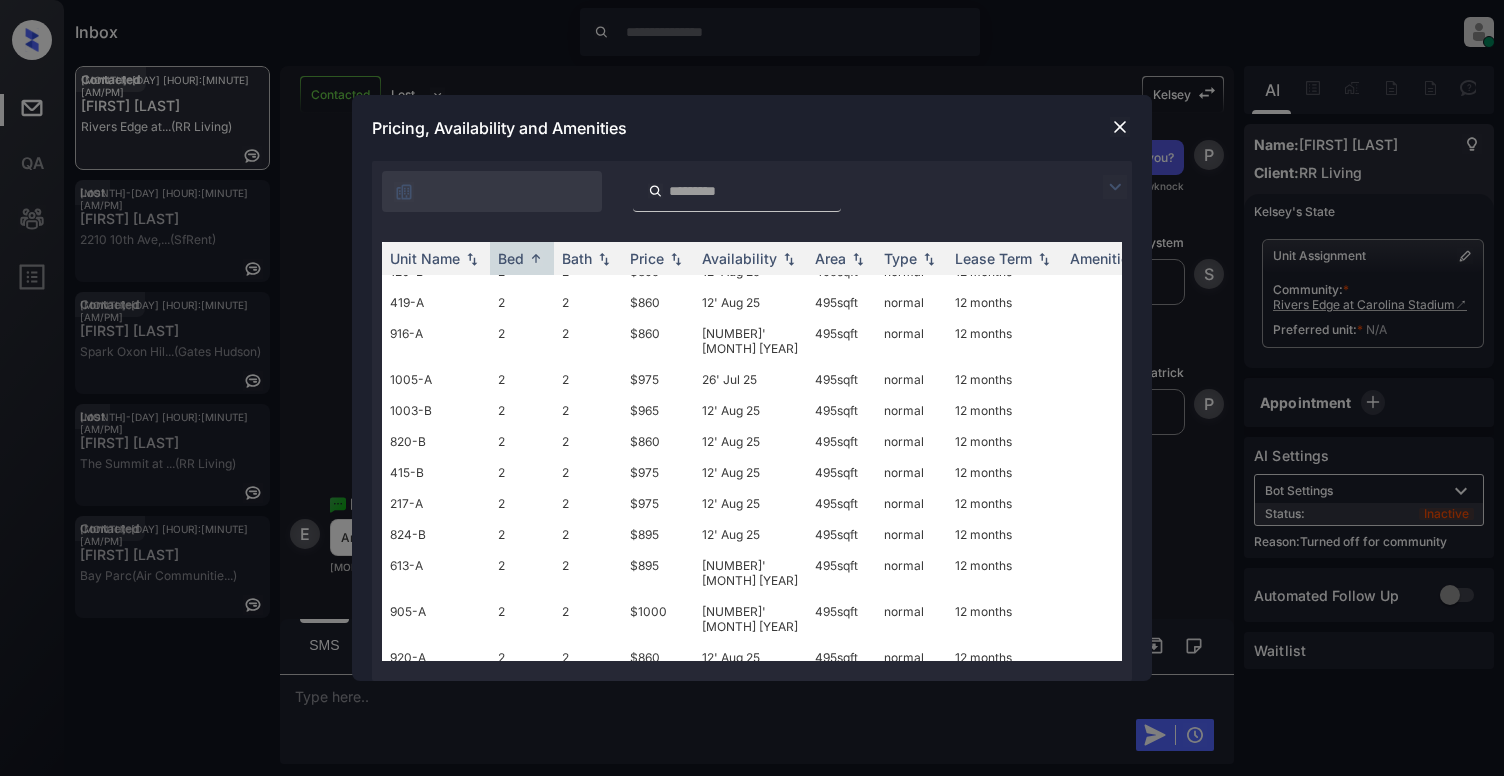 click at bounding box center [1120, 127] 